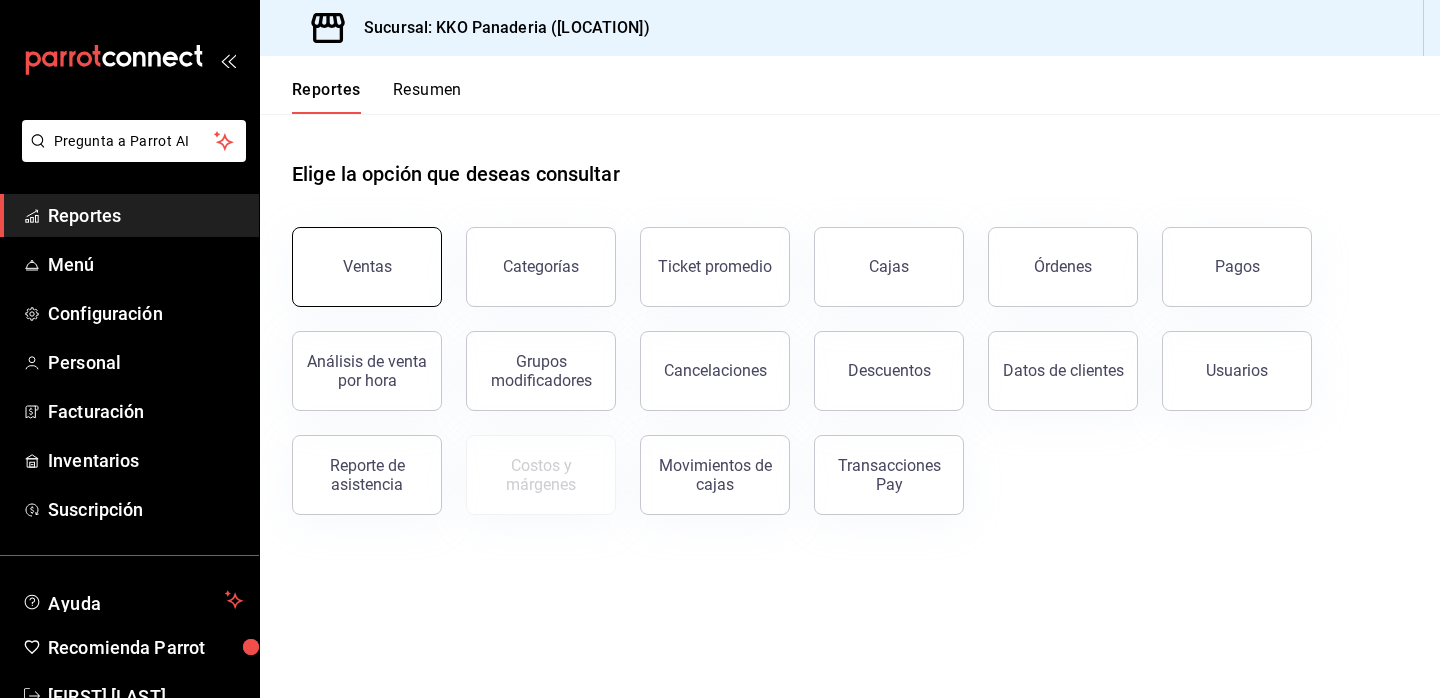 scroll, scrollTop: 0, scrollLeft: 0, axis: both 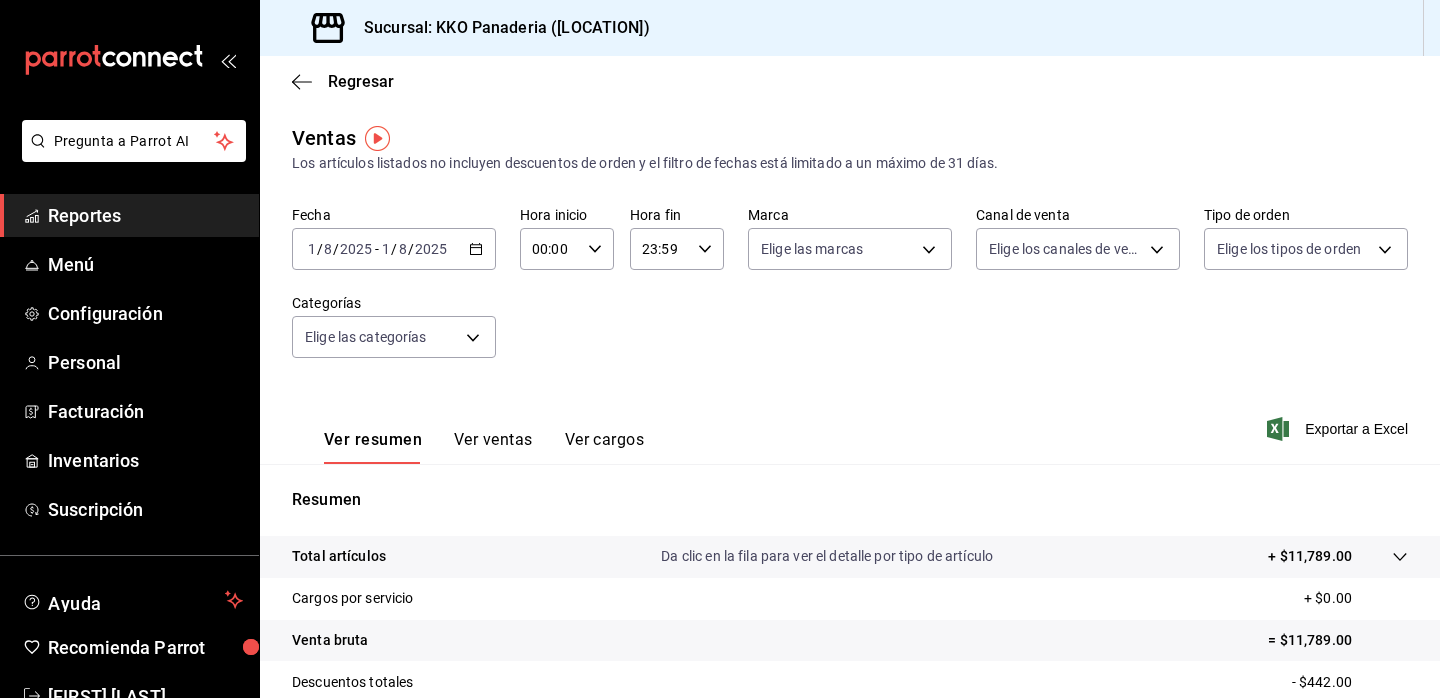 click on "2025-08-01 1 / 8 / 2025 - 2025-08-01 1 / 8 / 2025" at bounding box center [394, 249] 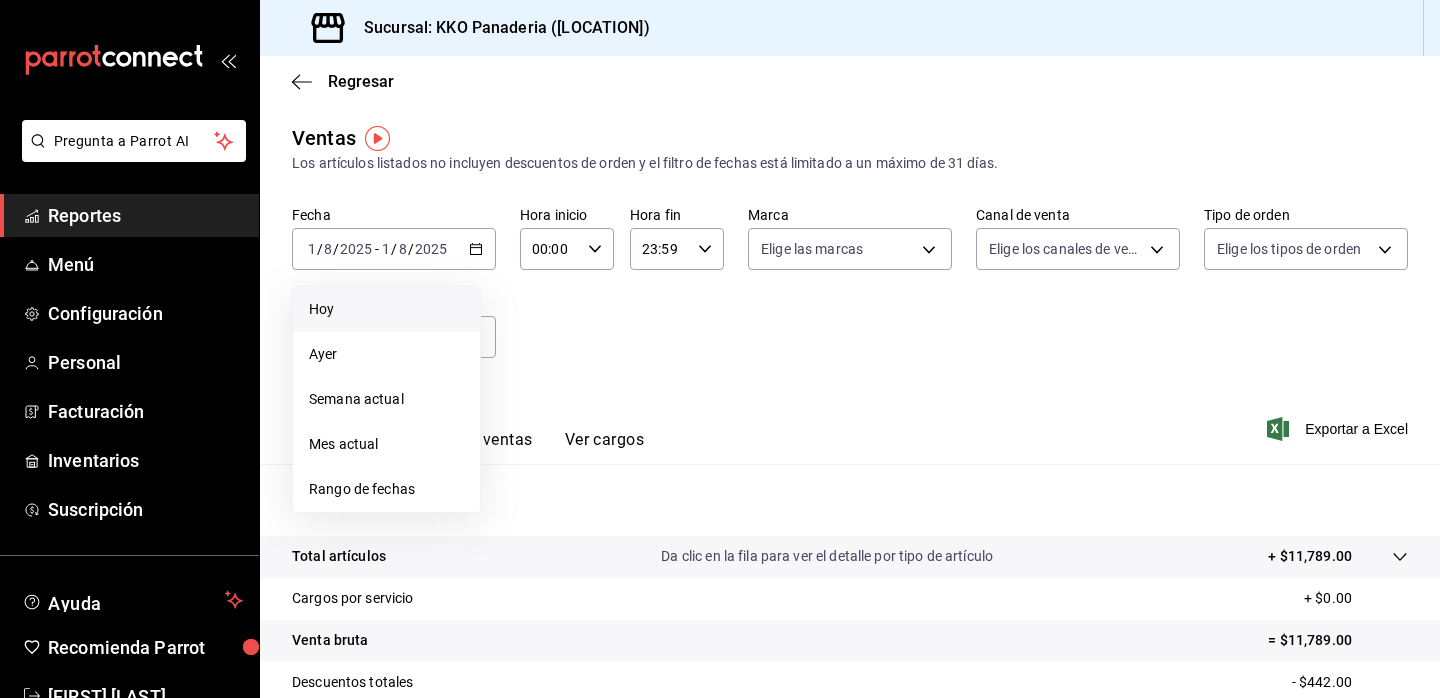 click on "Hoy" at bounding box center (386, 309) 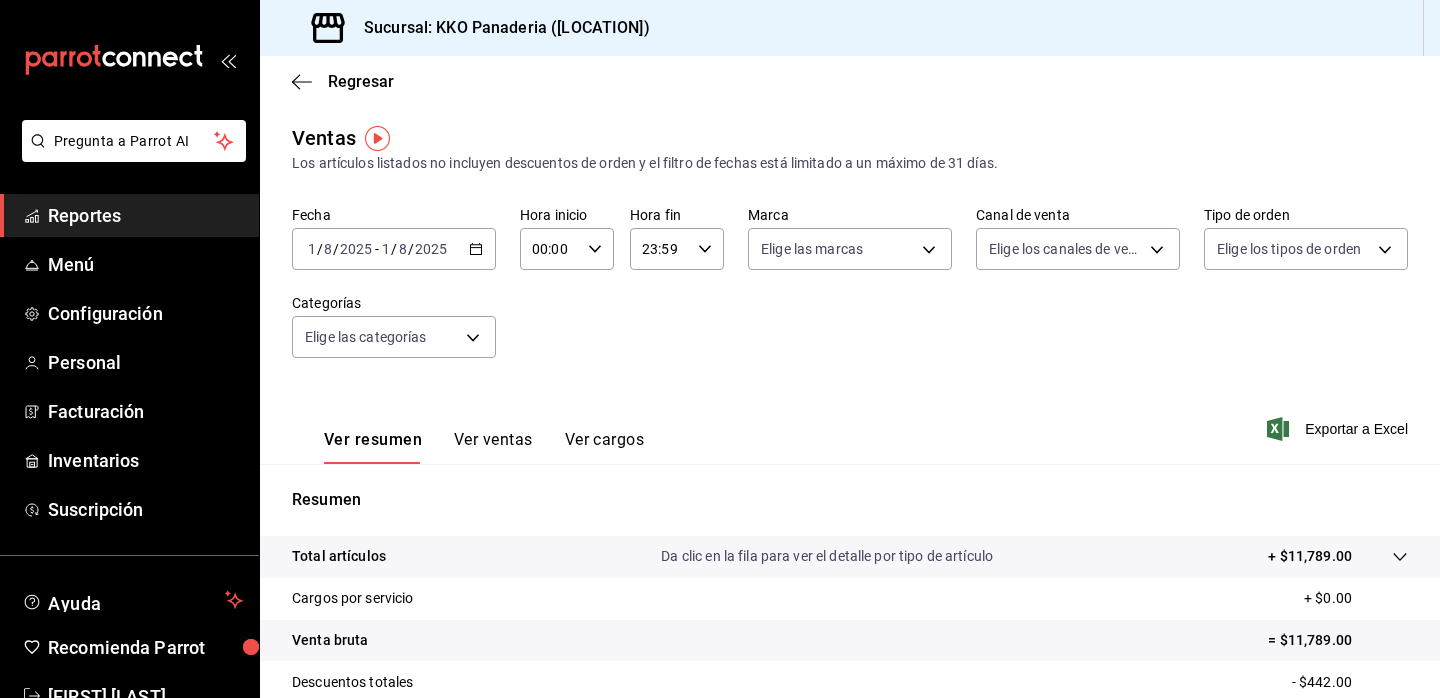 click on "2025-08-01 1 / 8 / 2025 - 2025-08-01 1 / 8 / 2025" at bounding box center (394, 249) 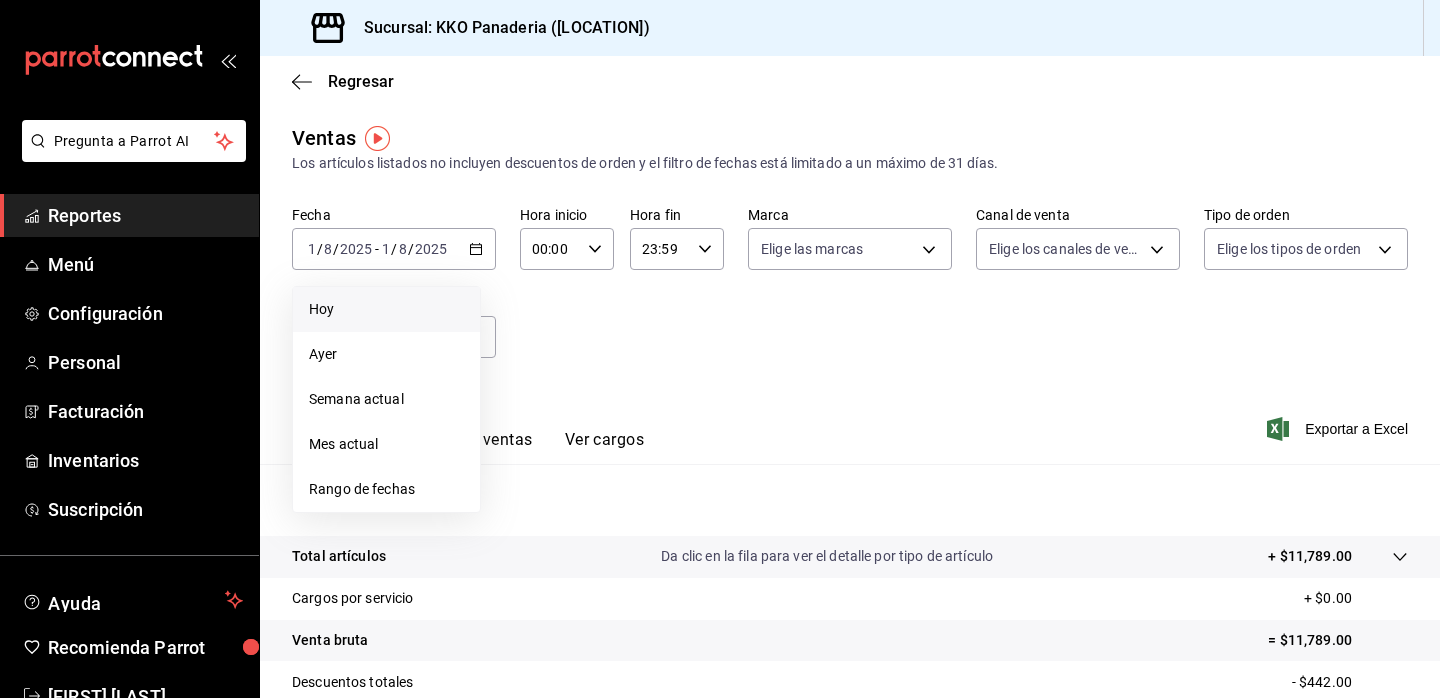 click on "Hoy" at bounding box center [386, 309] 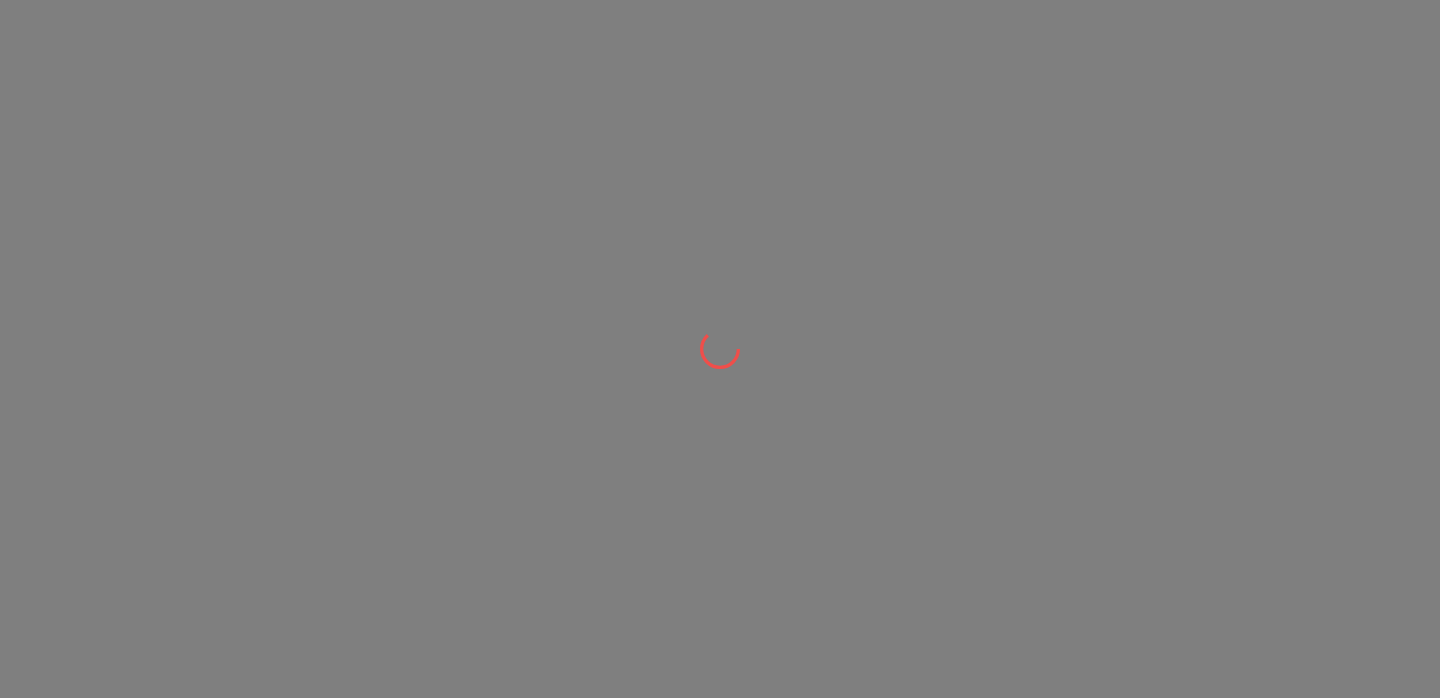 scroll, scrollTop: 0, scrollLeft: 0, axis: both 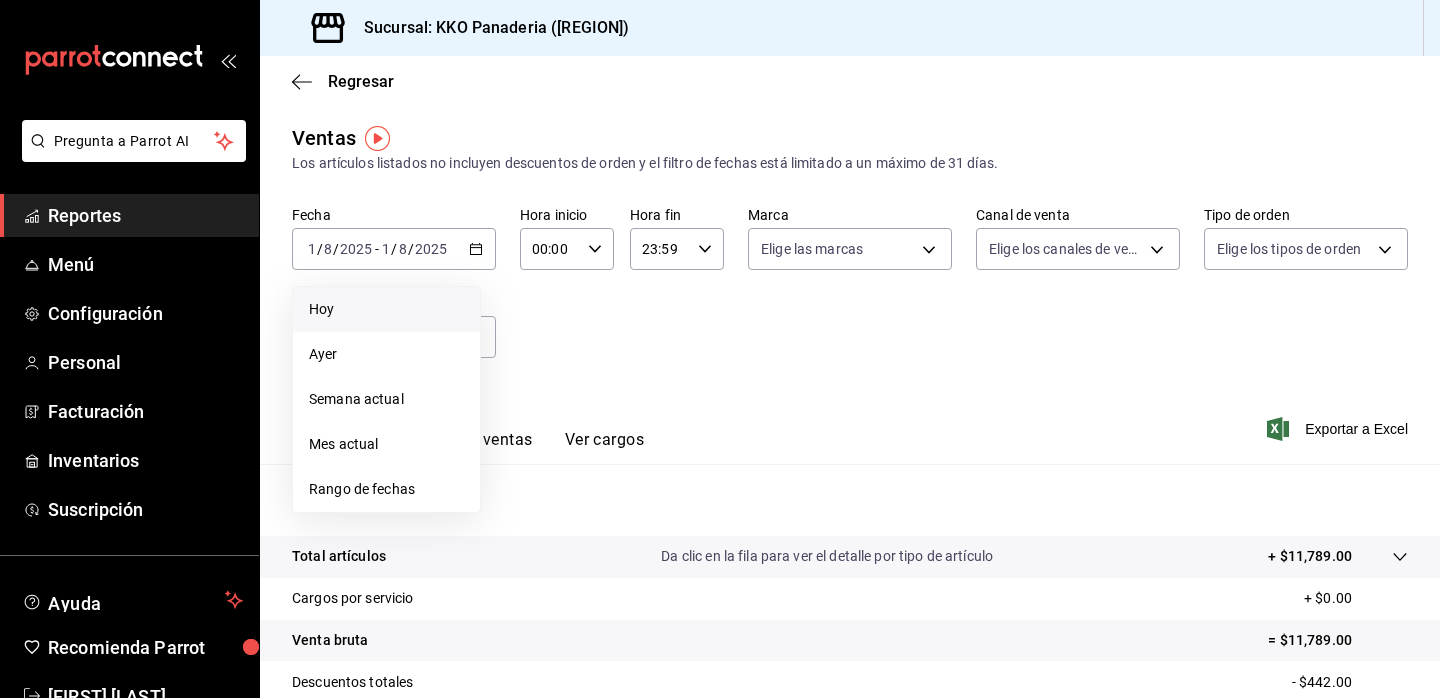 click on "Hoy" at bounding box center [386, 309] 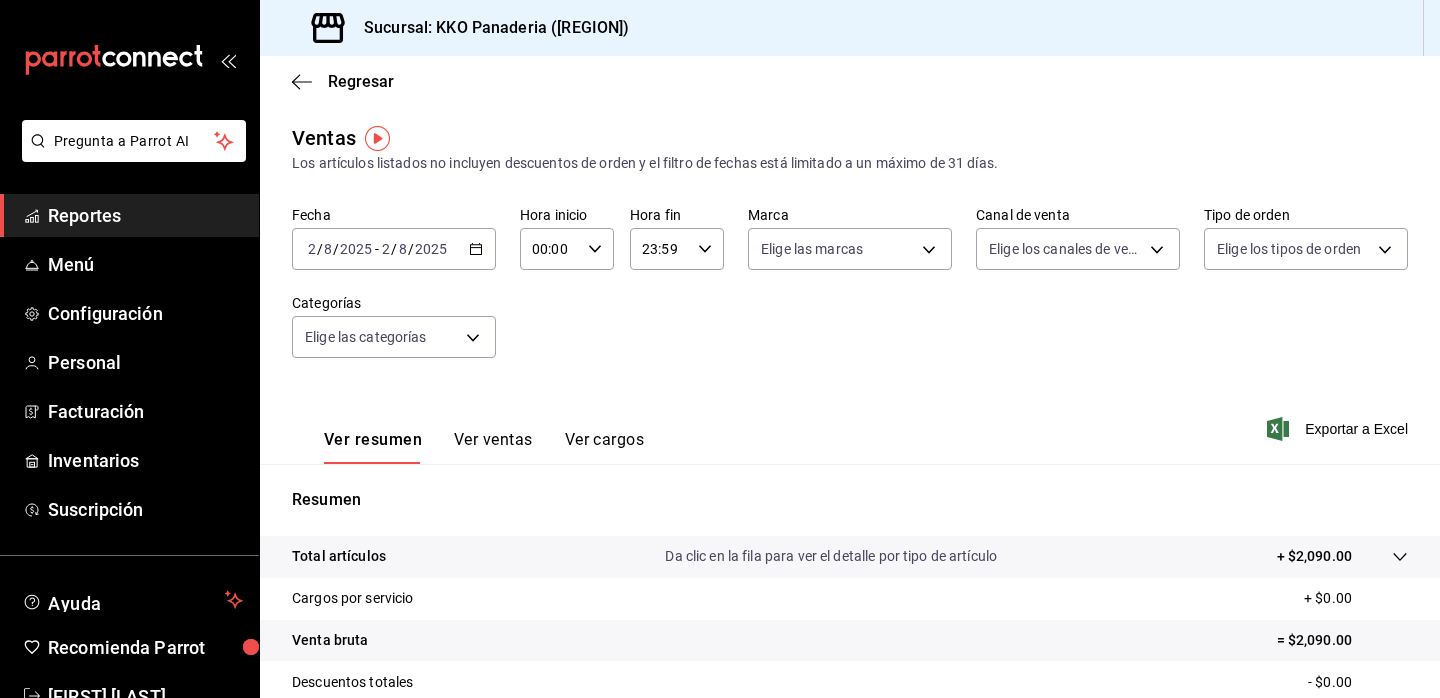 click on "Reportes" at bounding box center (145, 215) 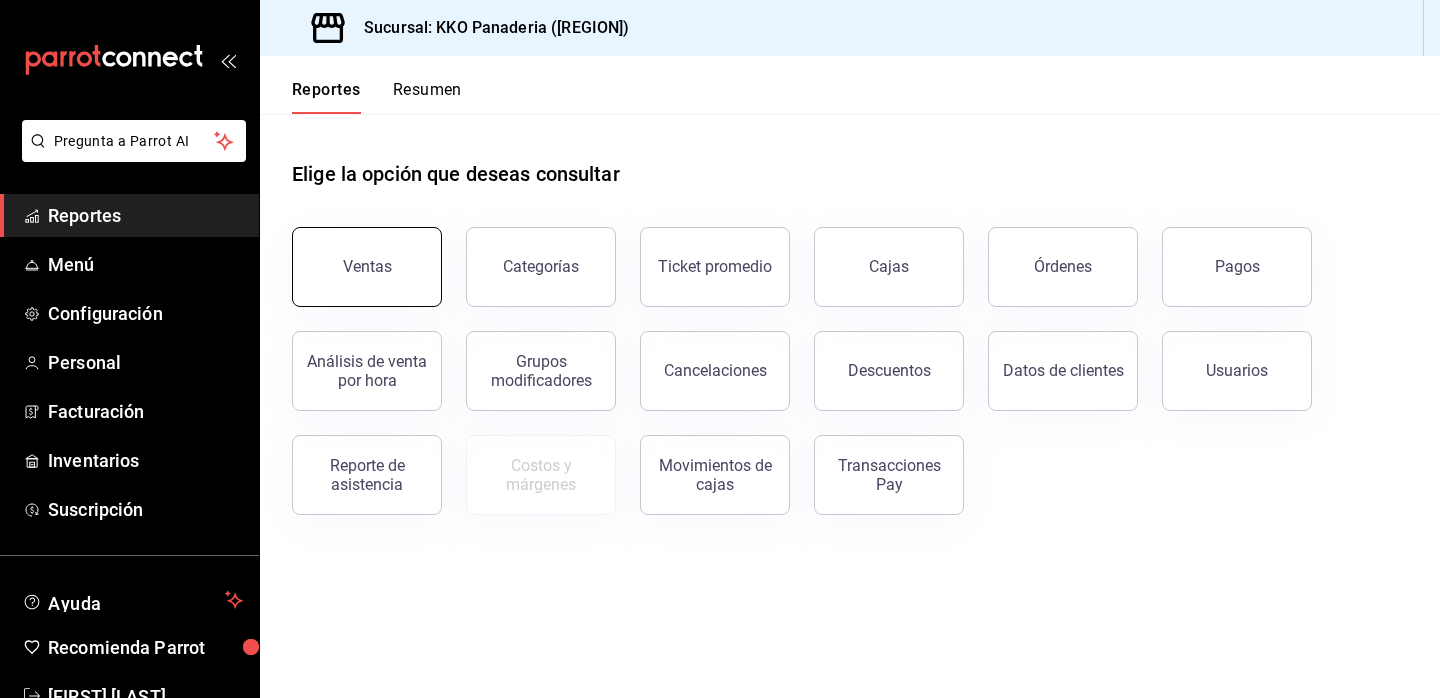 click on "Ventas" at bounding box center (367, 267) 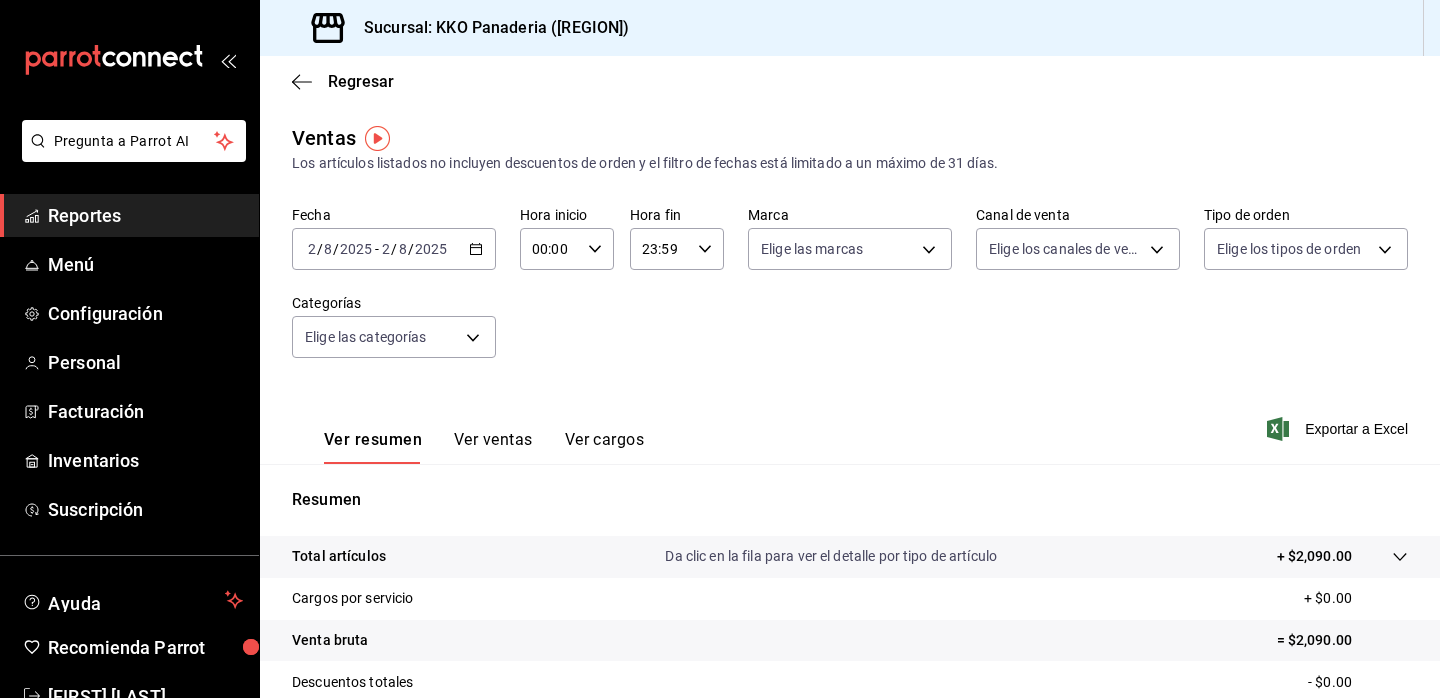 click on "Reportes" at bounding box center [145, 215] 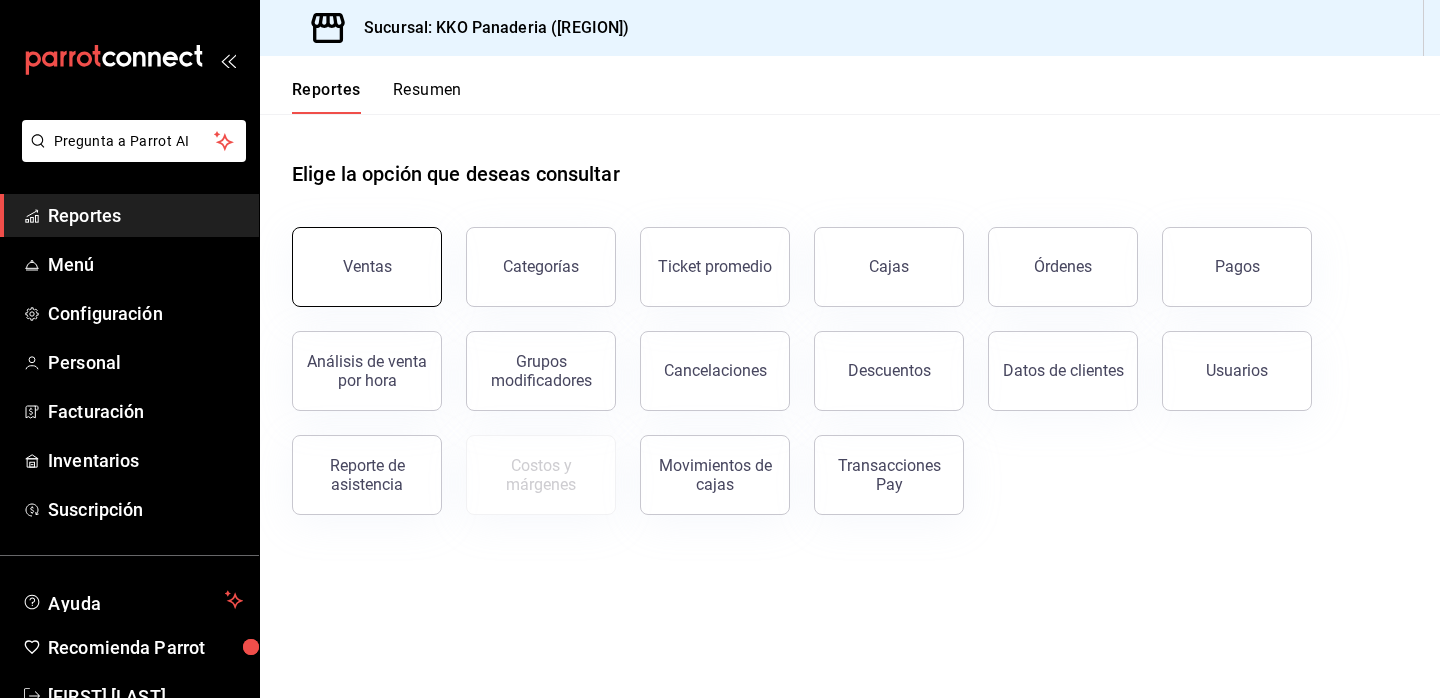 click on "Ventas" at bounding box center (367, 267) 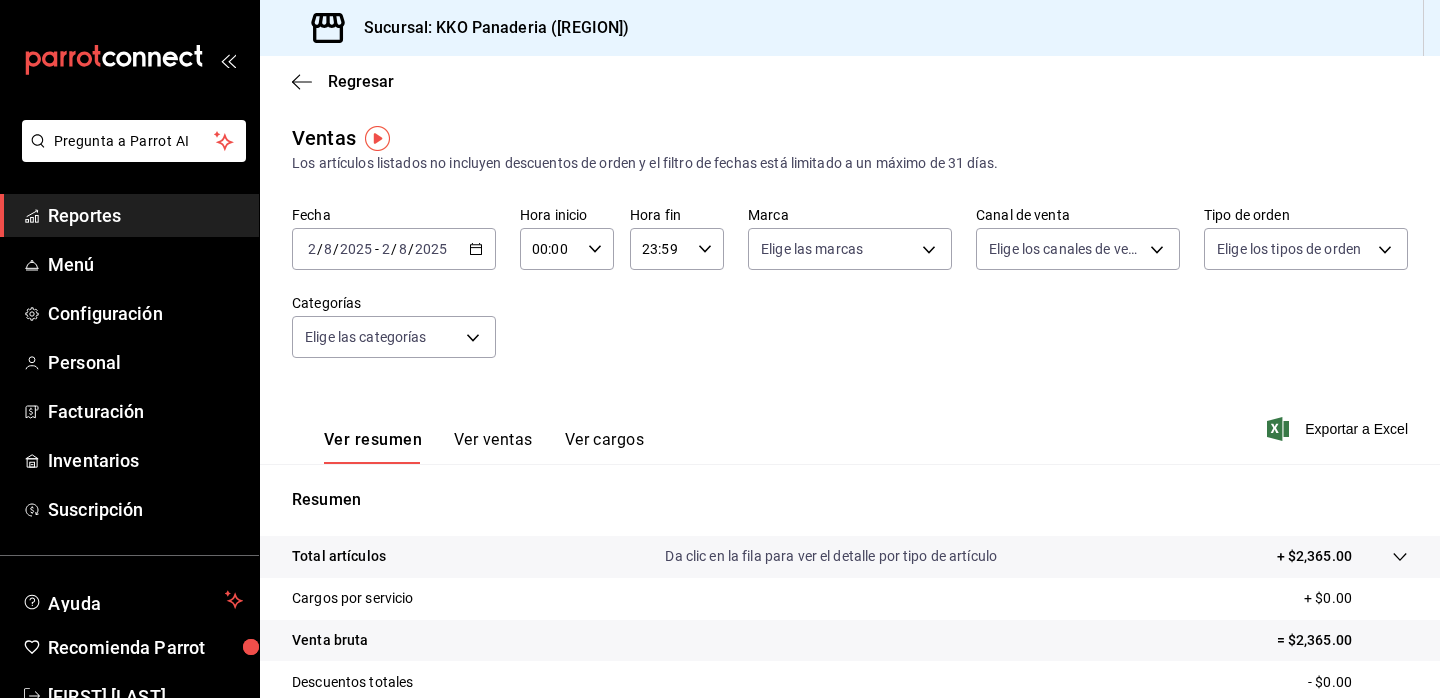 click on "Reportes" at bounding box center [145, 215] 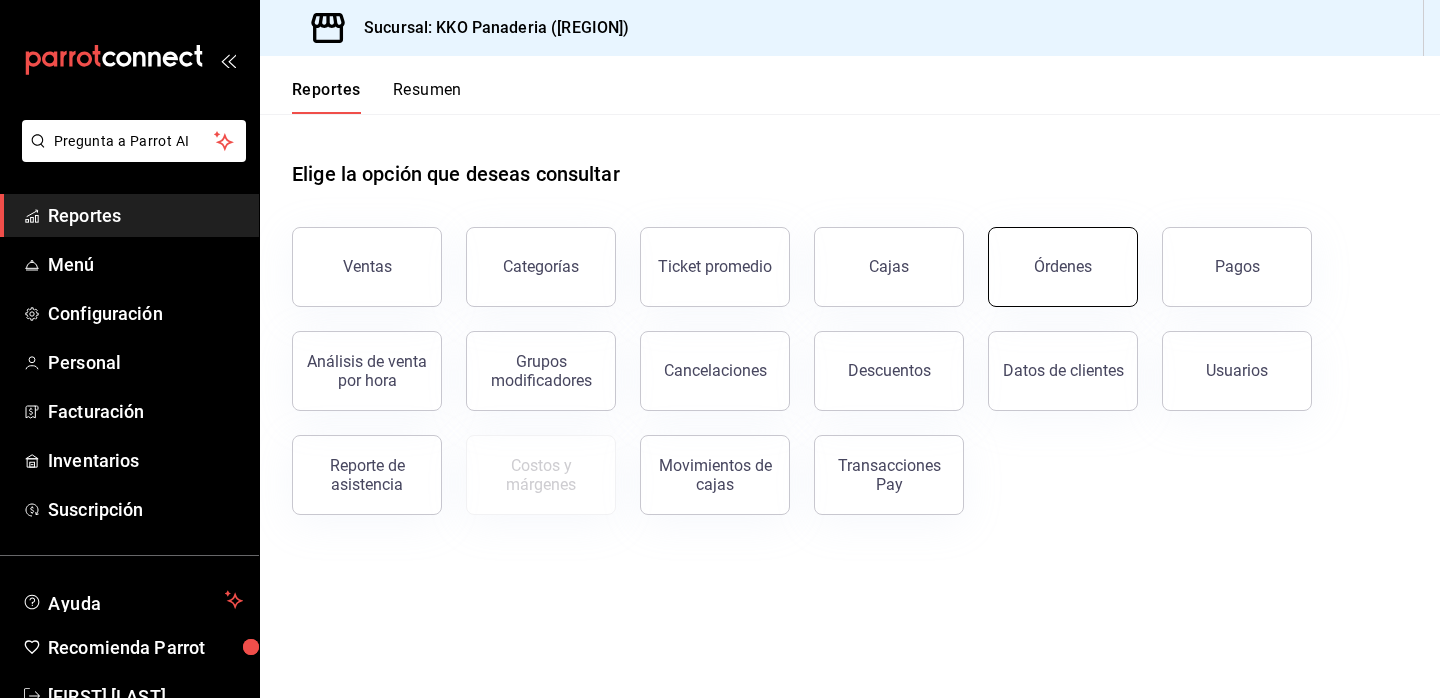 click on "Órdenes" at bounding box center (1063, 267) 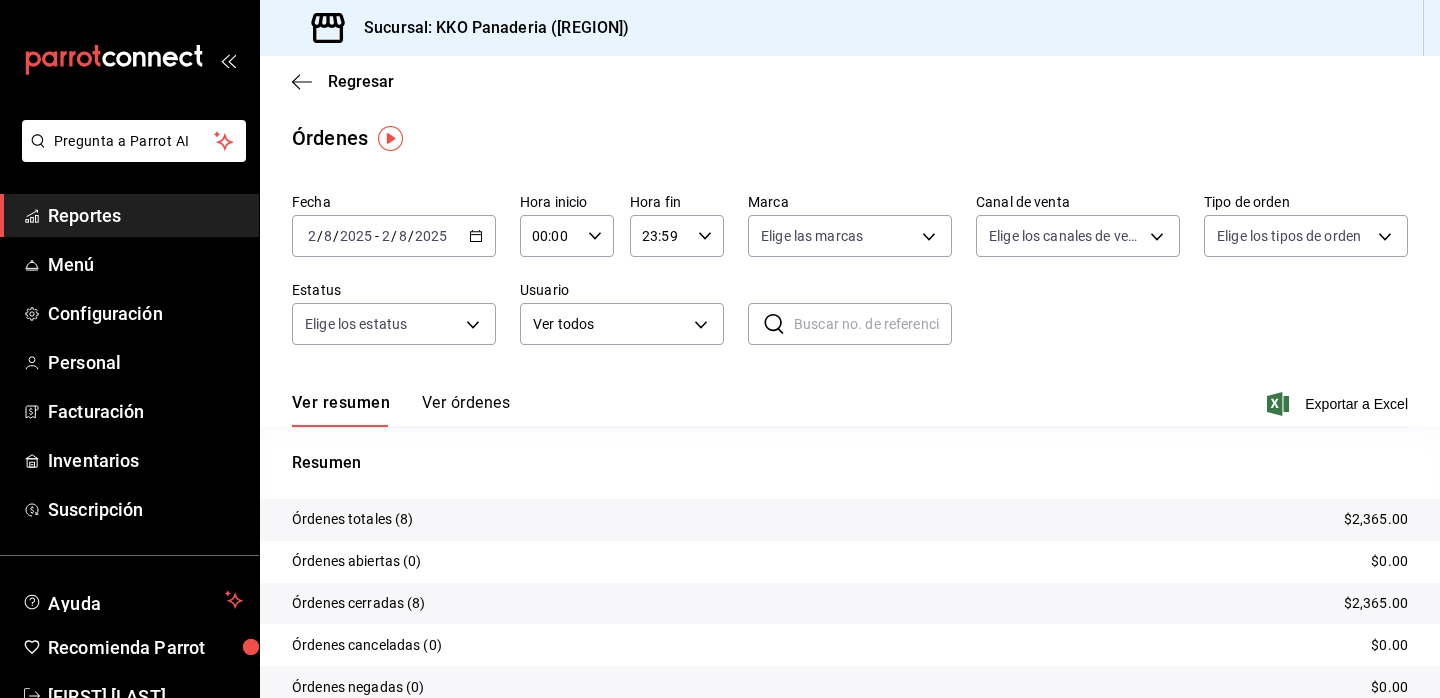 click on "Ver órdenes" at bounding box center [466, 410] 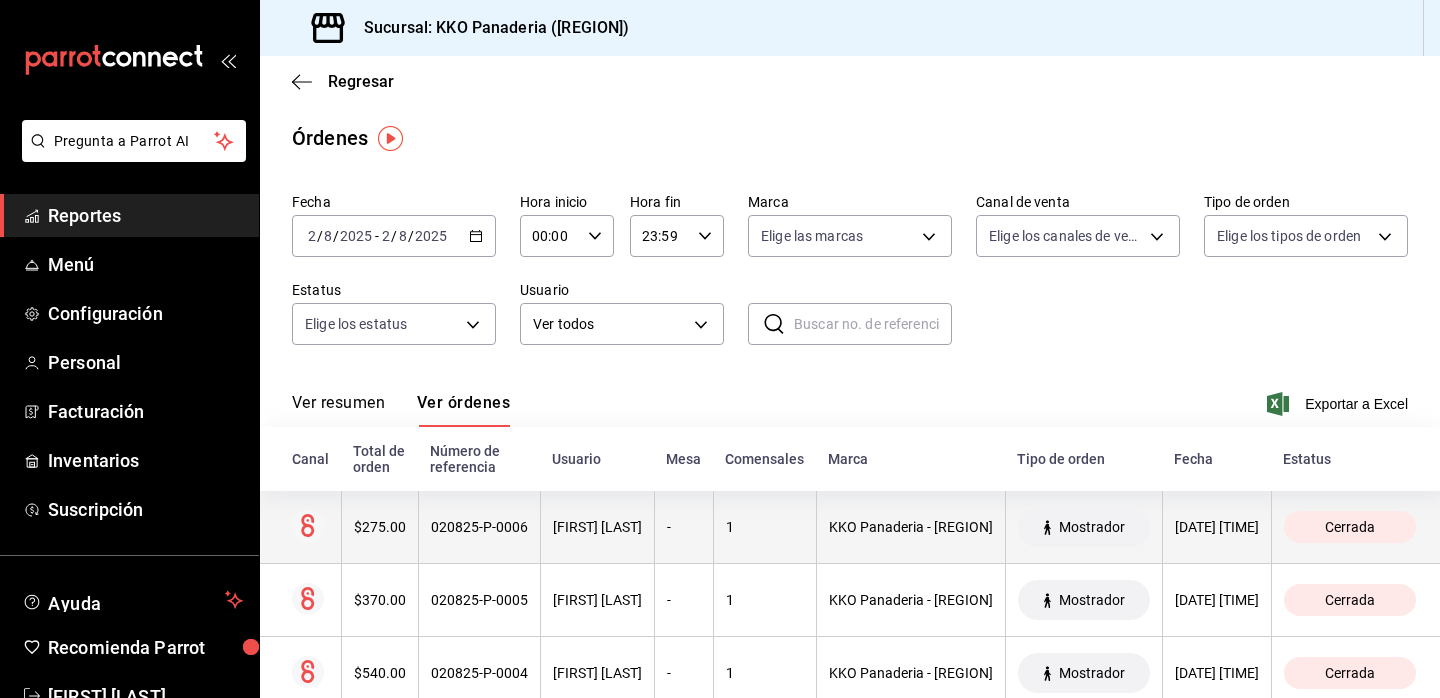 click on "$275.00" at bounding box center (380, 527) 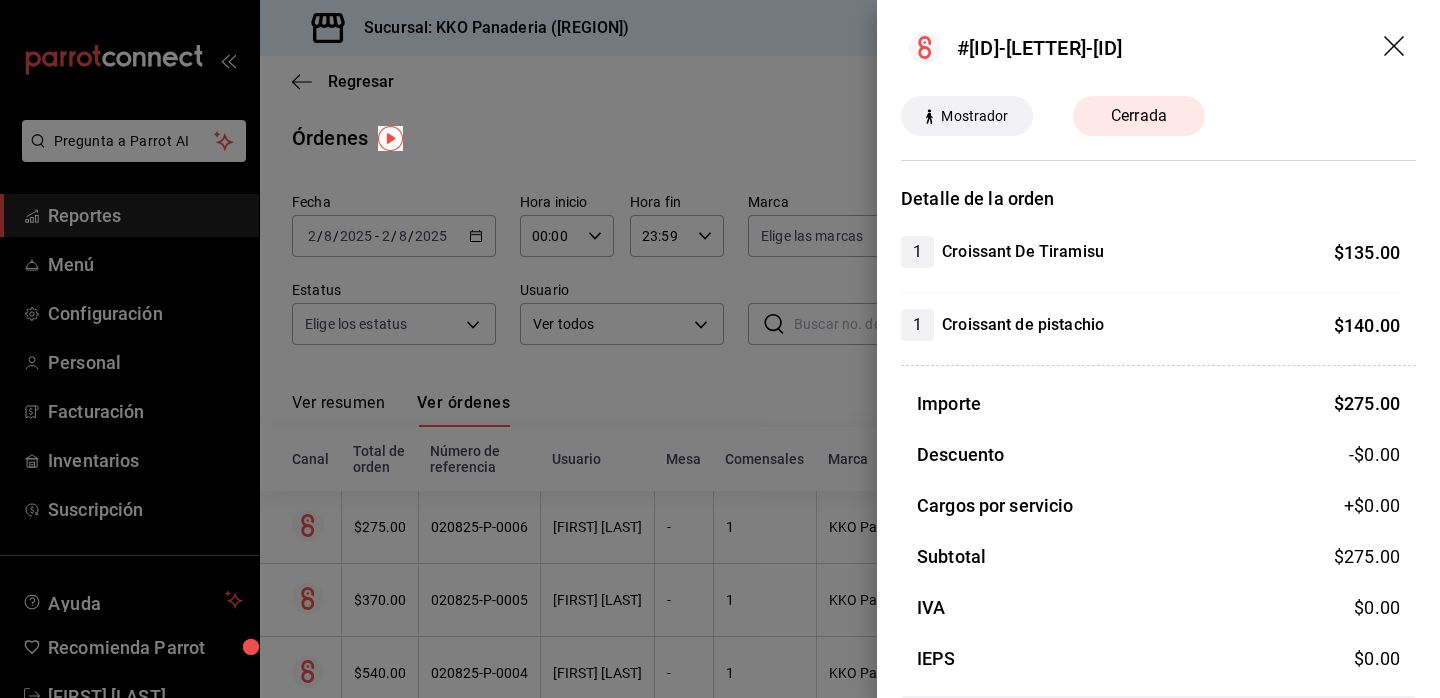 click at bounding box center (720, 349) 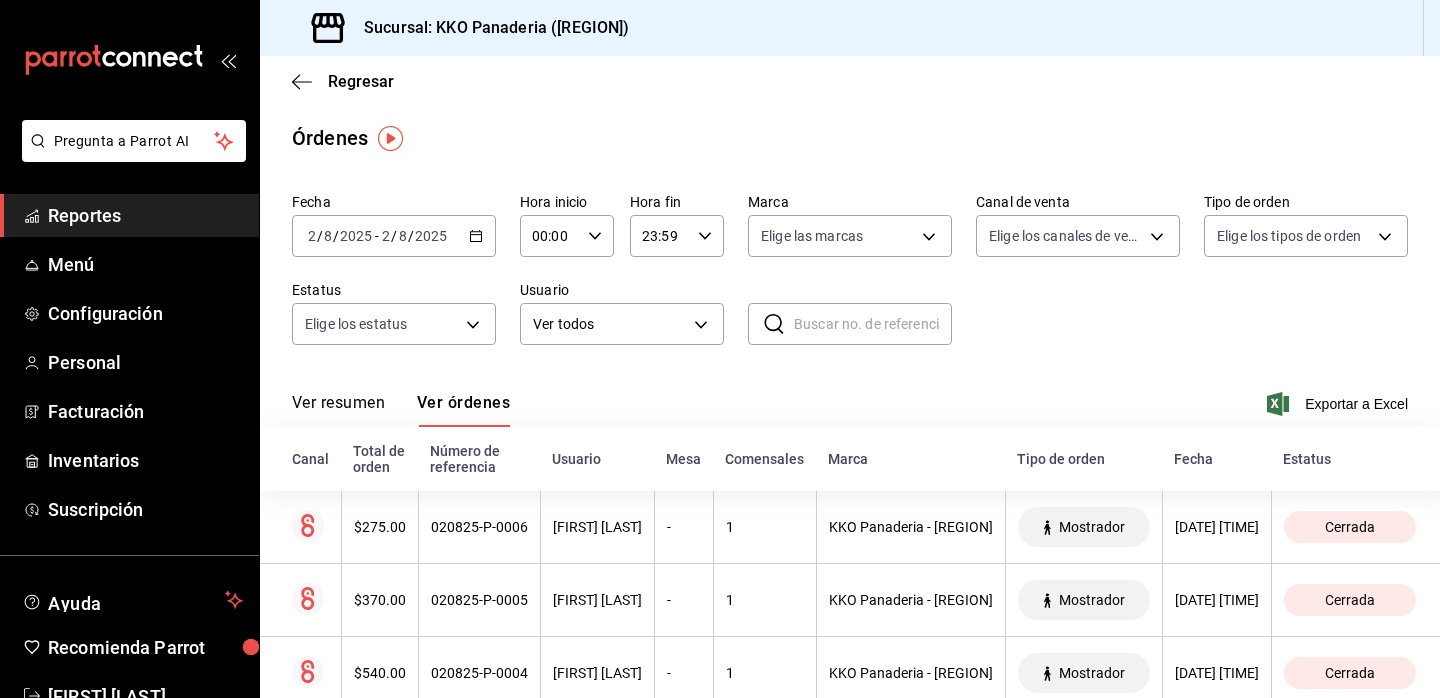 click on "Reportes" at bounding box center (145, 215) 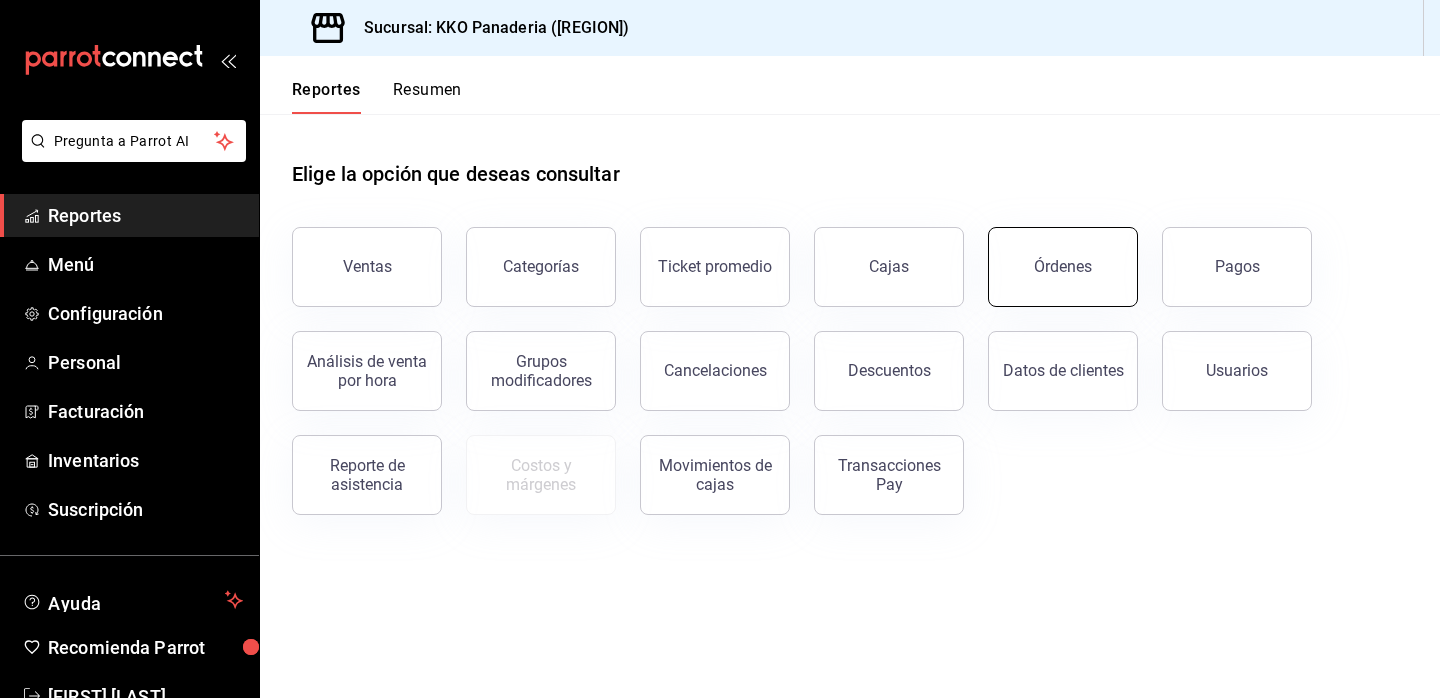 click on "Órdenes" at bounding box center [1063, 266] 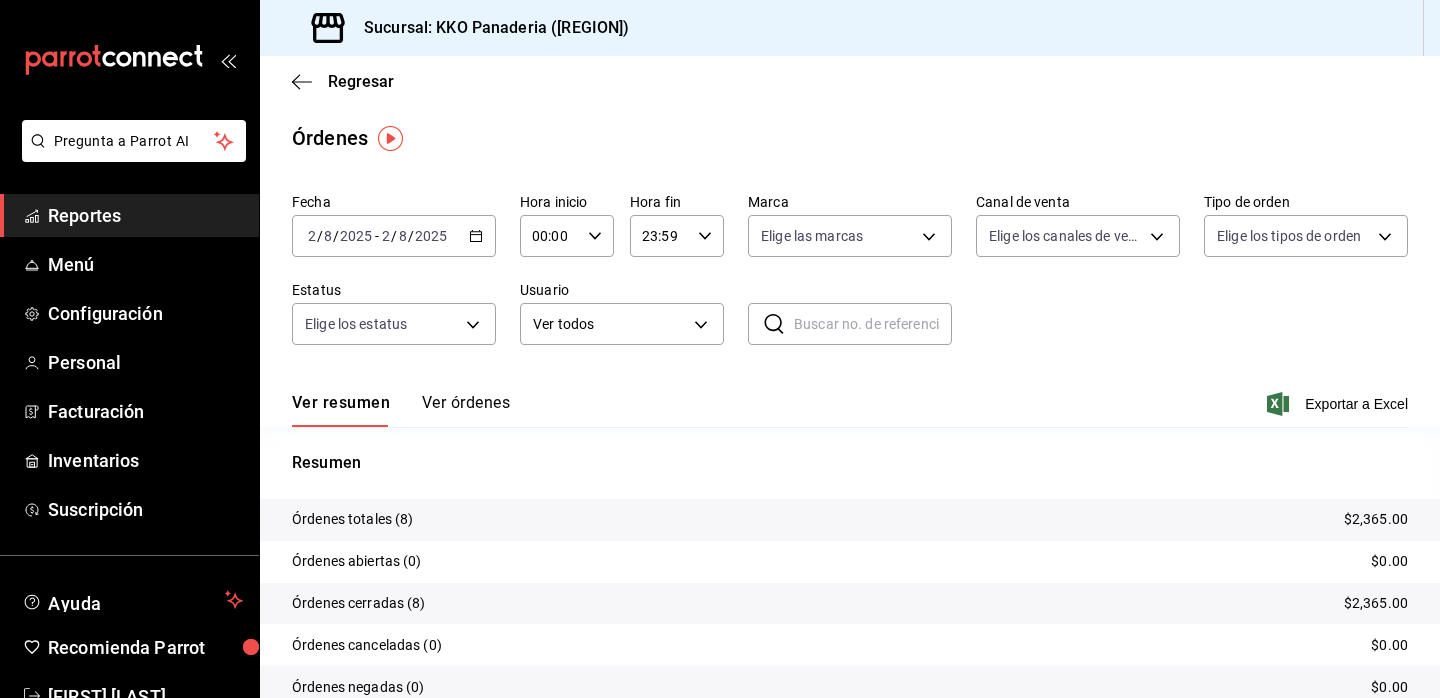 click on "Reportes" at bounding box center (129, 215) 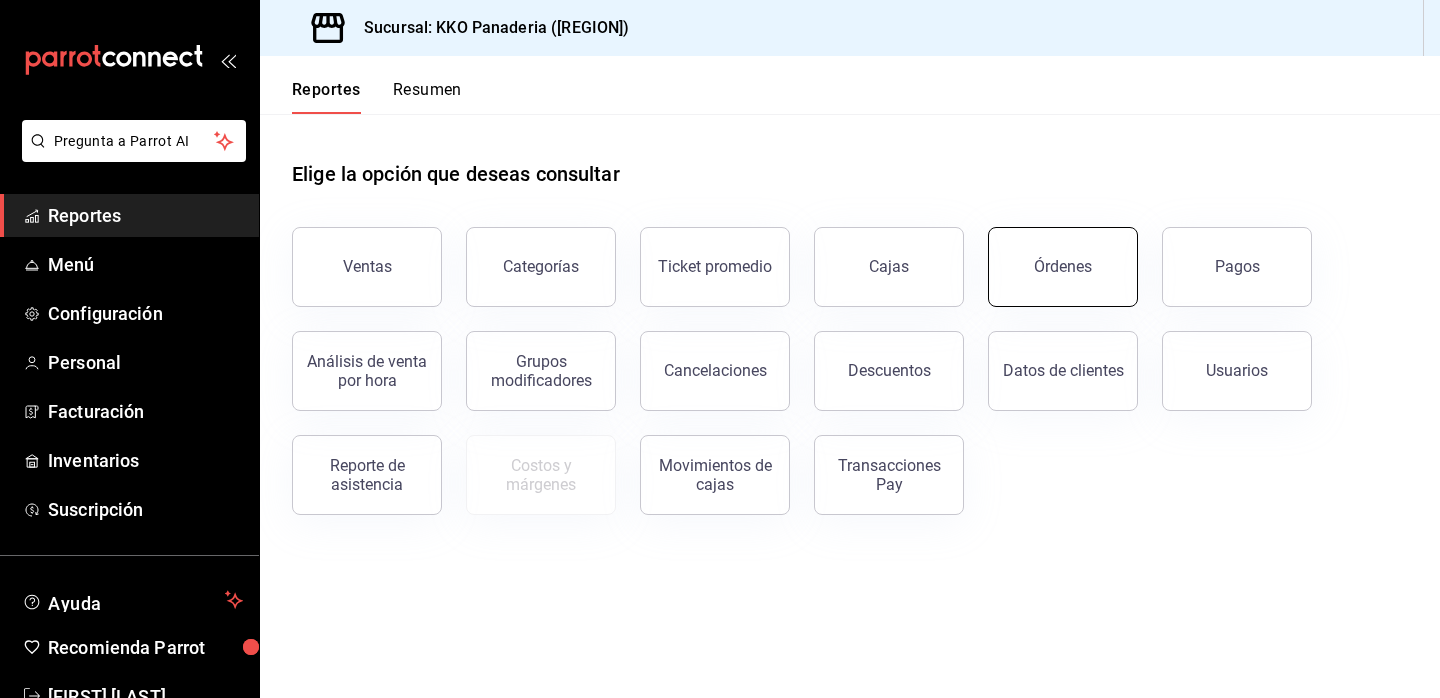 click on "Órdenes" at bounding box center (1063, 267) 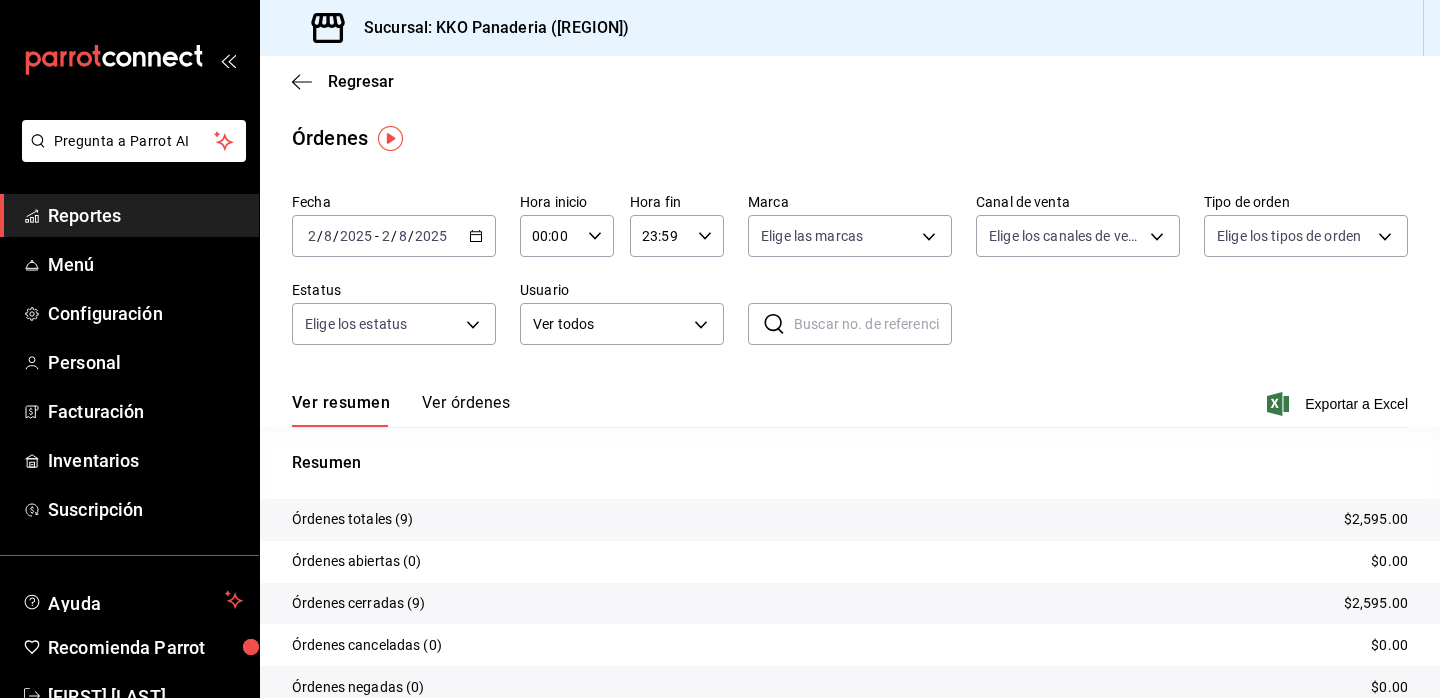 click on "Ver órdenes" at bounding box center [466, 410] 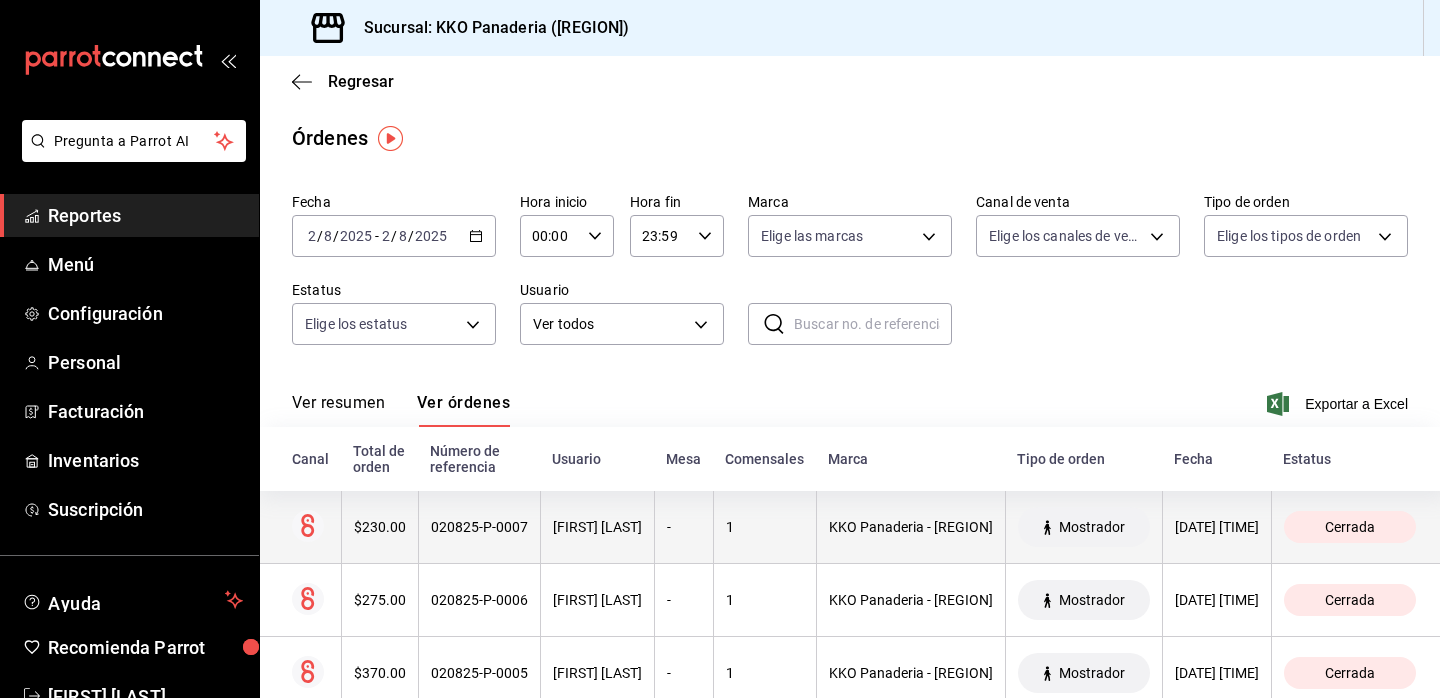 click on "$230.00" at bounding box center (379, 527) 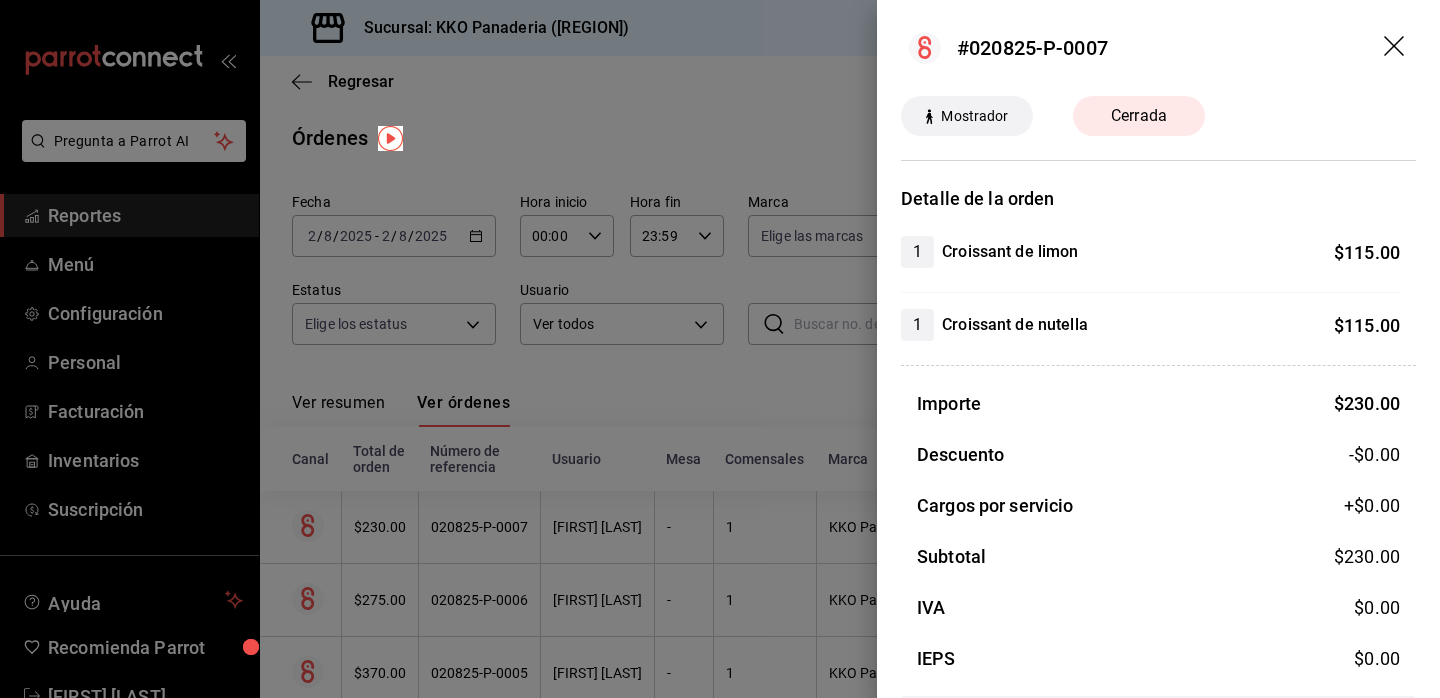 click on "#020825-P-0007" at bounding box center (1158, 48) 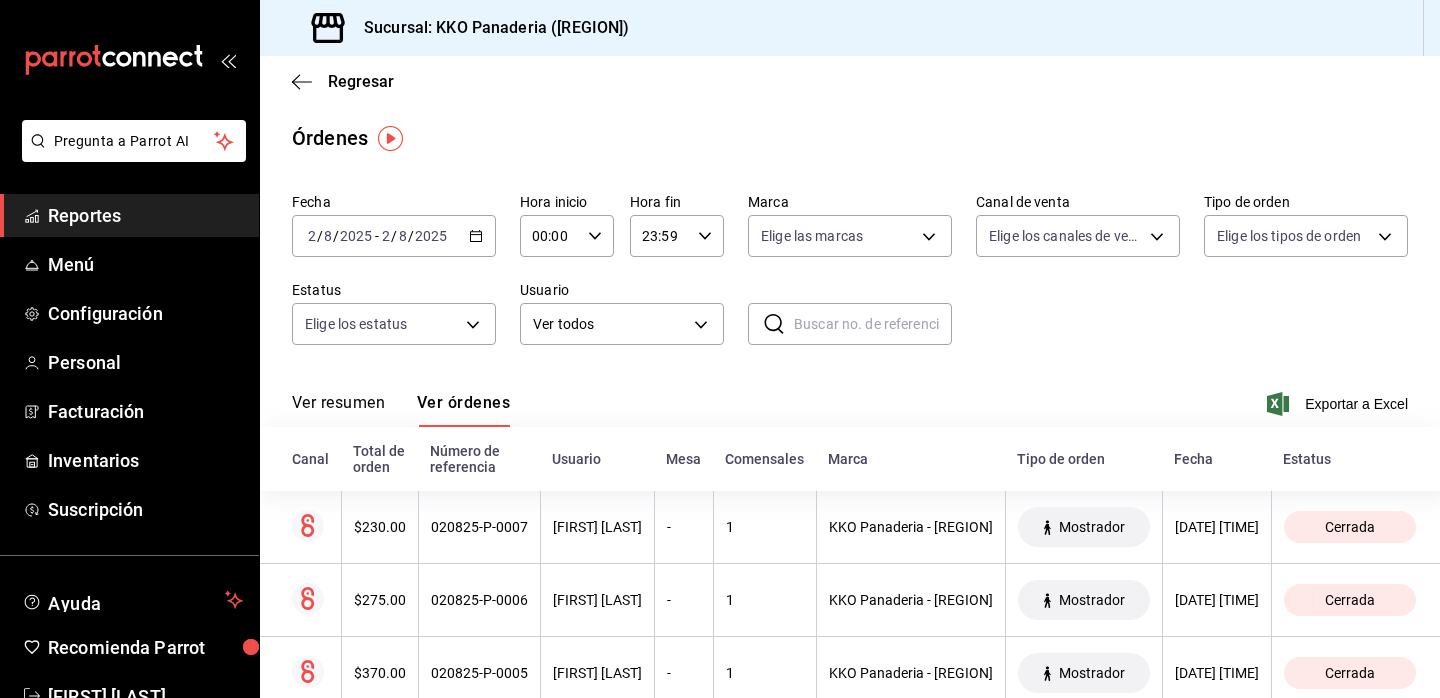 click on "Reportes" at bounding box center (145, 215) 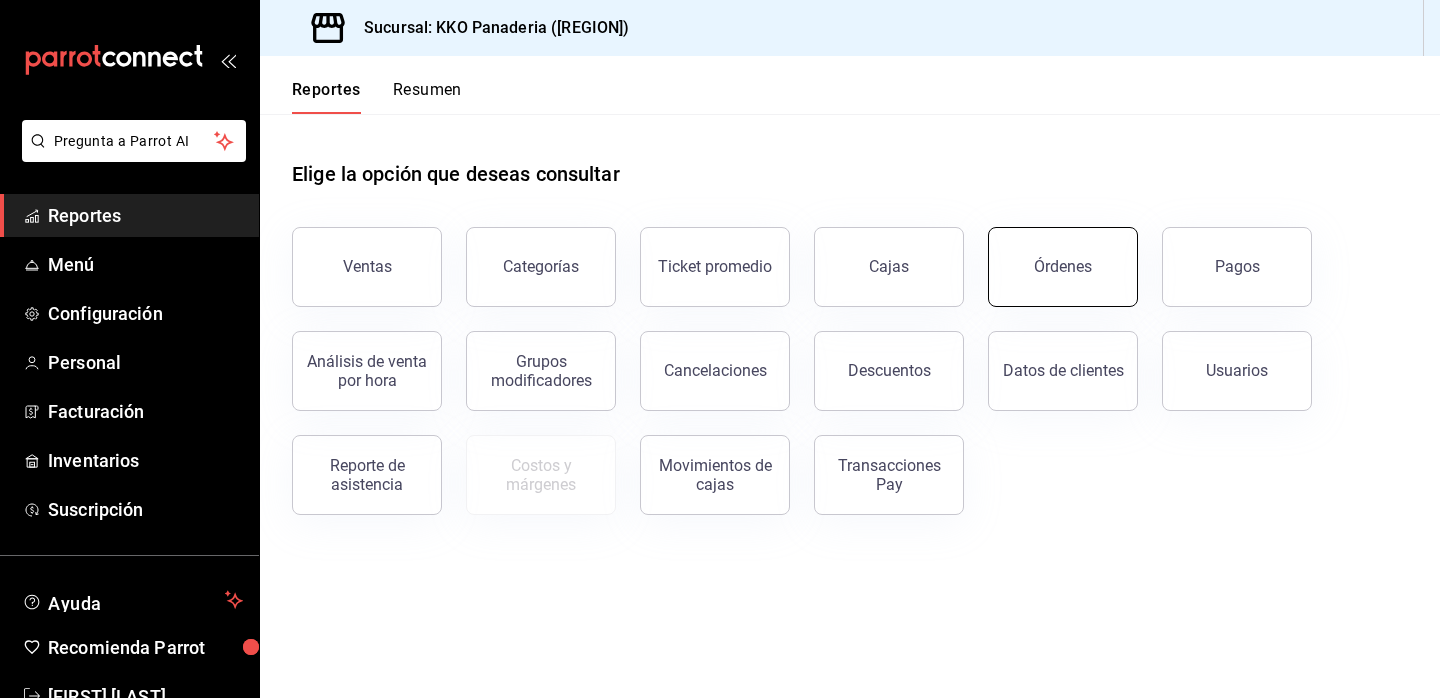 click on "Órdenes" at bounding box center (1063, 267) 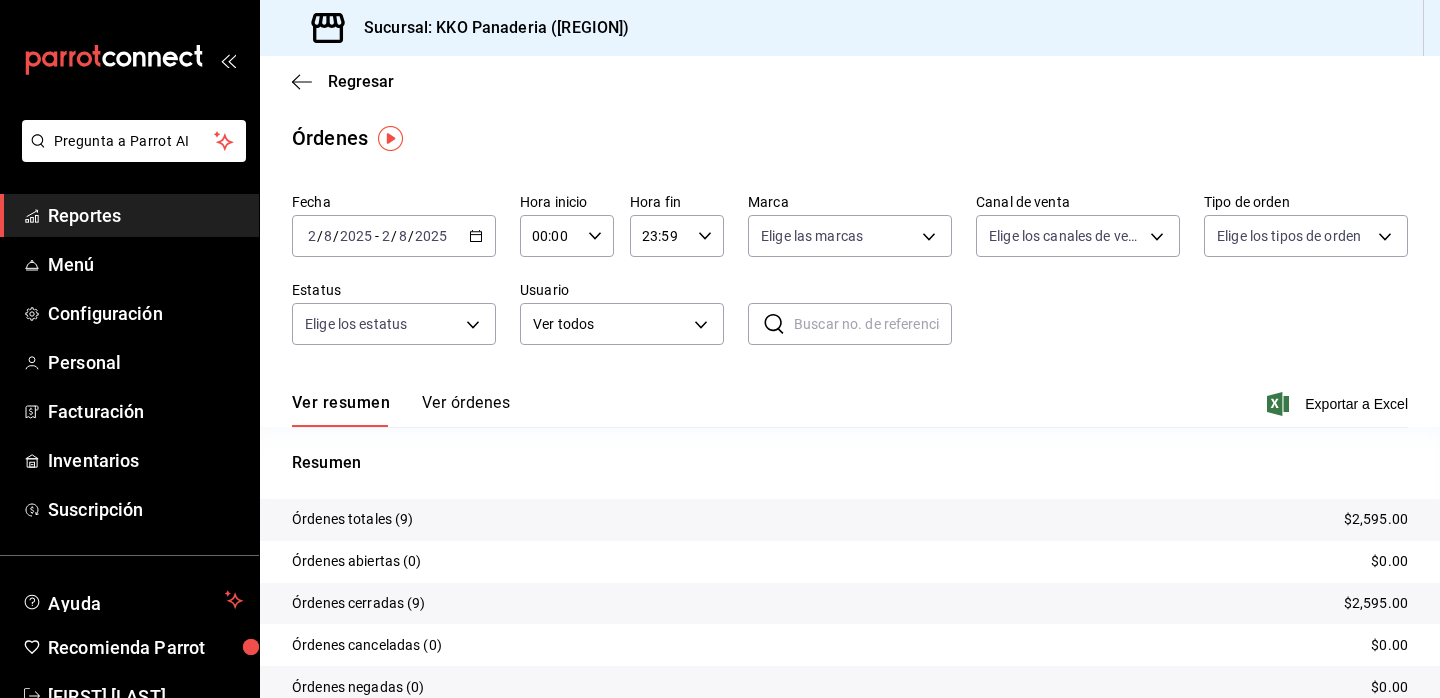 click on "Ver órdenes" at bounding box center [466, 410] 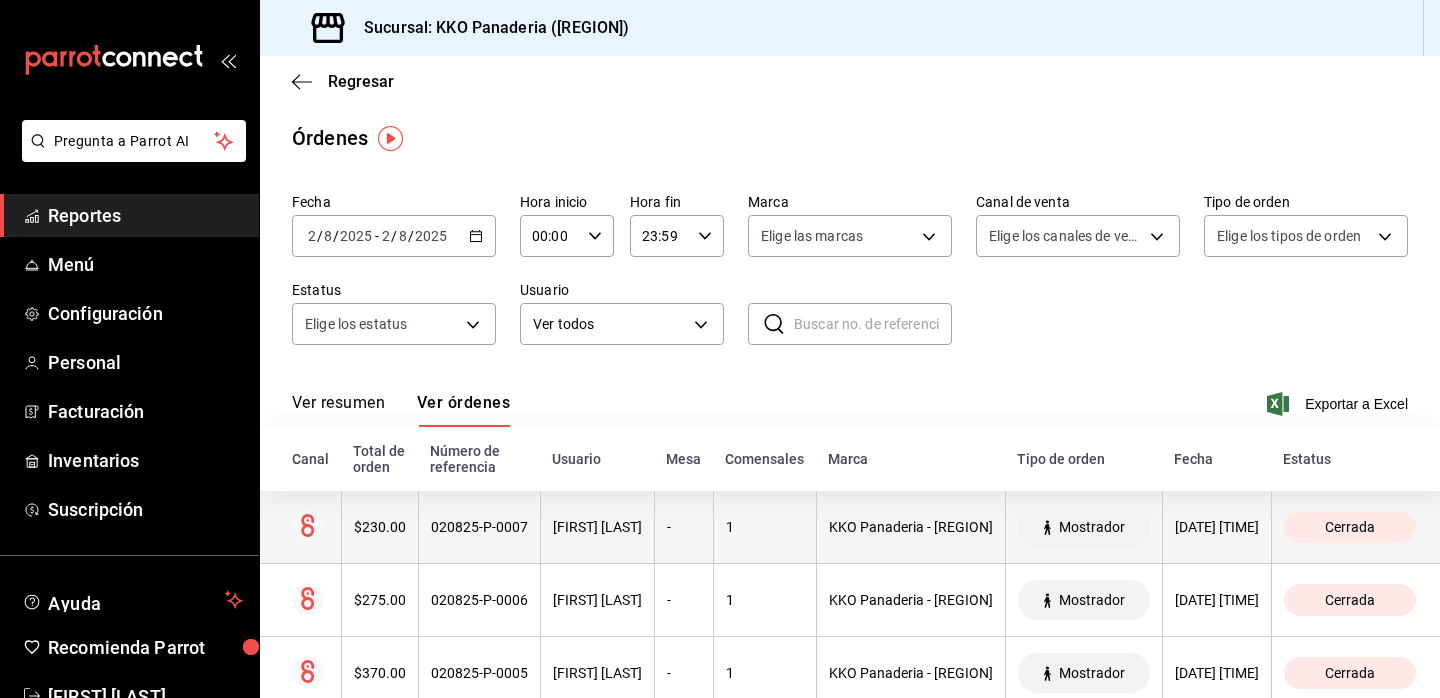 click on "$230.00" at bounding box center [379, 527] 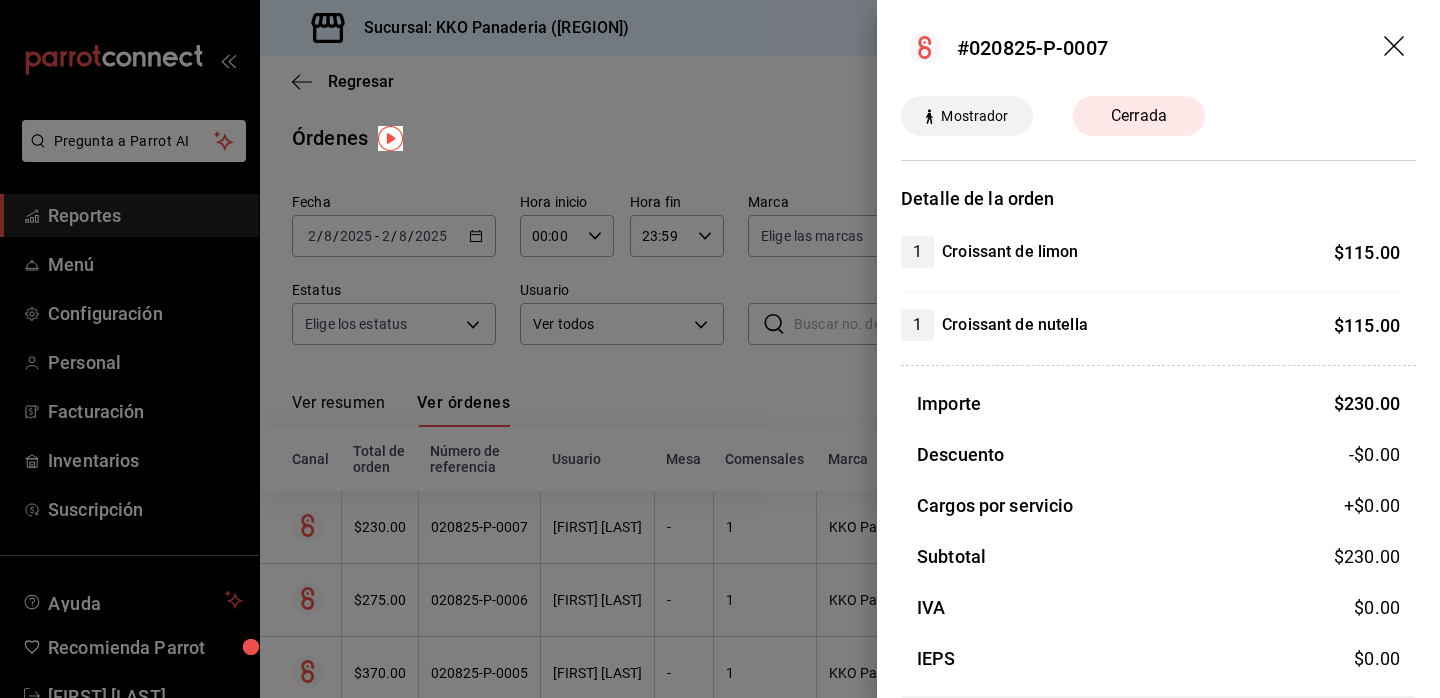 click at bounding box center [720, 349] 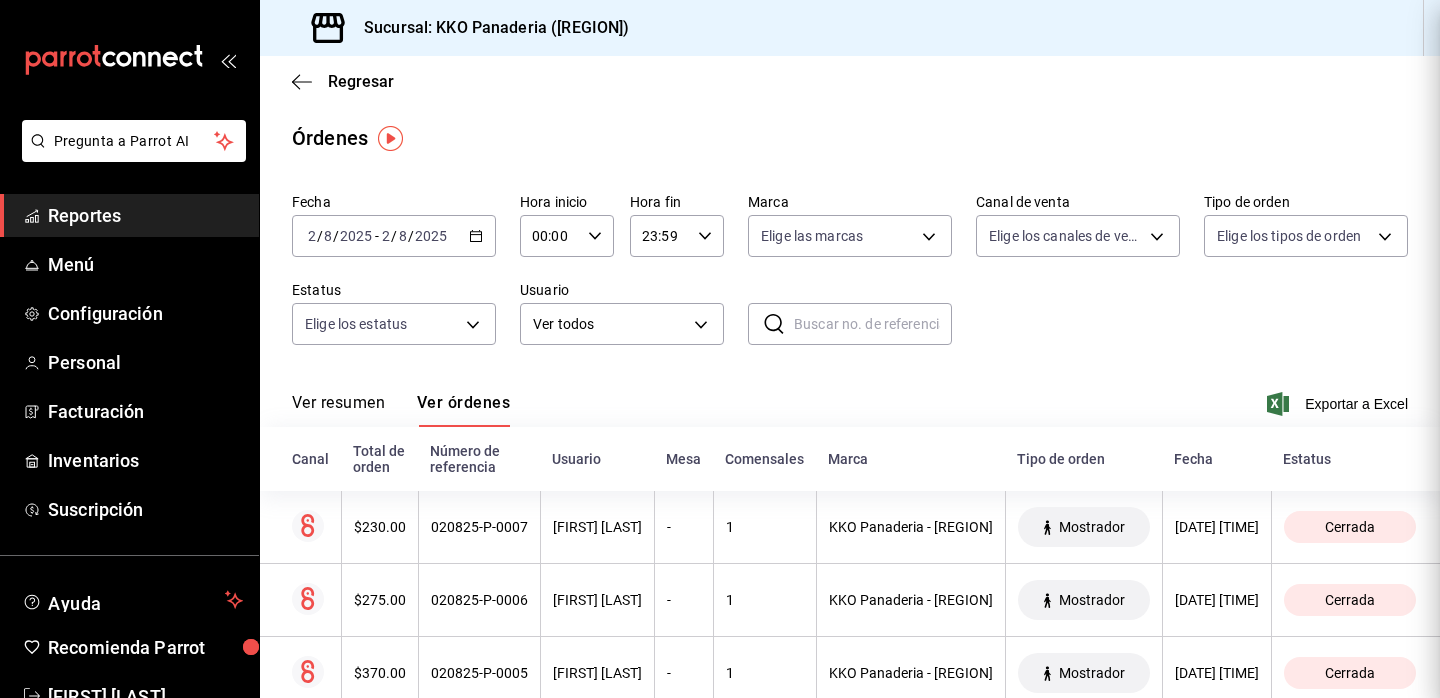 click on "Reportes" at bounding box center [145, 215] 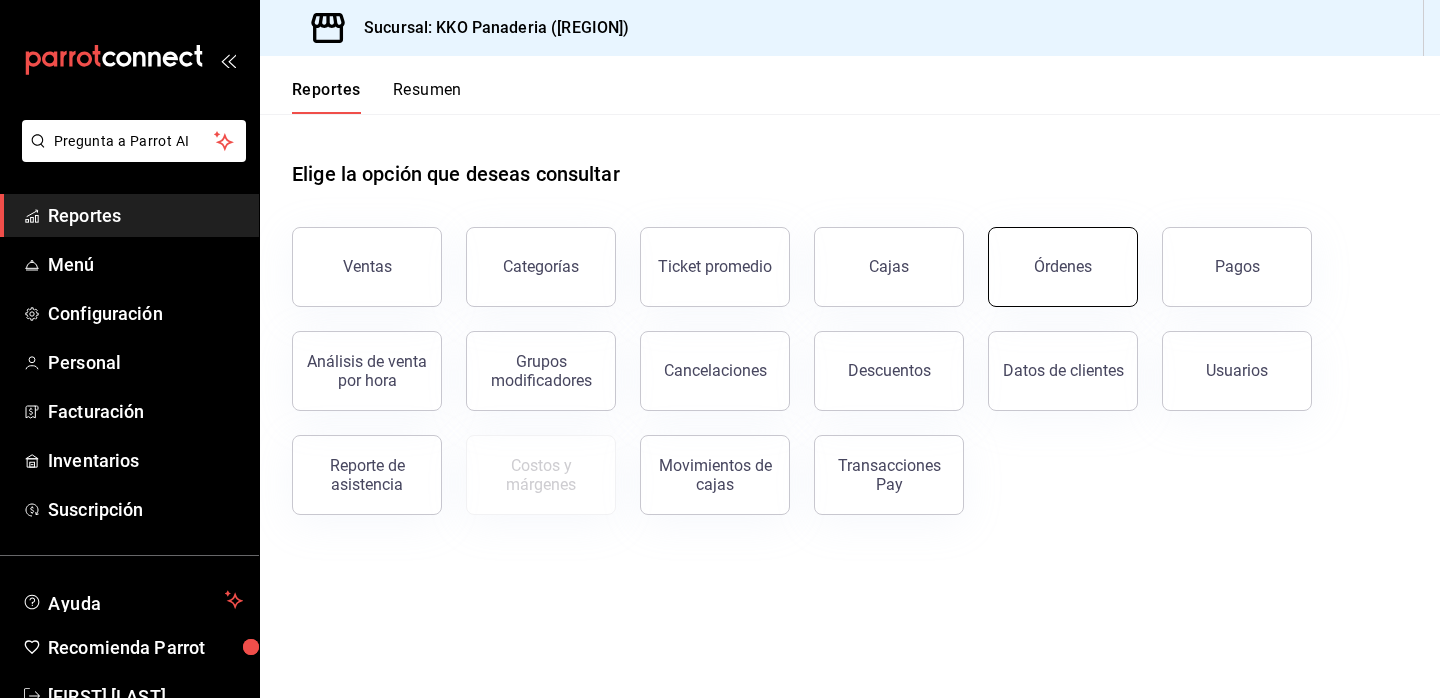 click on "Órdenes" at bounding box center (1063, 267) 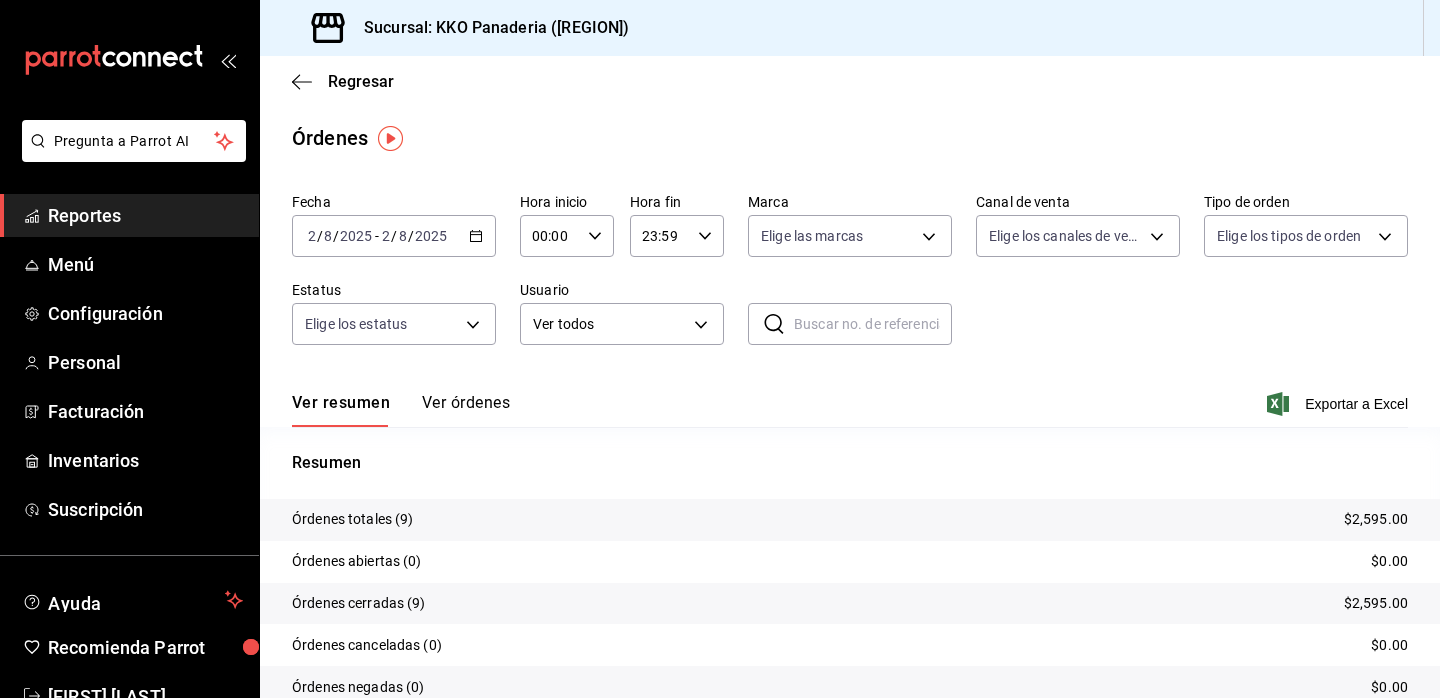 click on "Reportes" at bounding box center (145, 215) 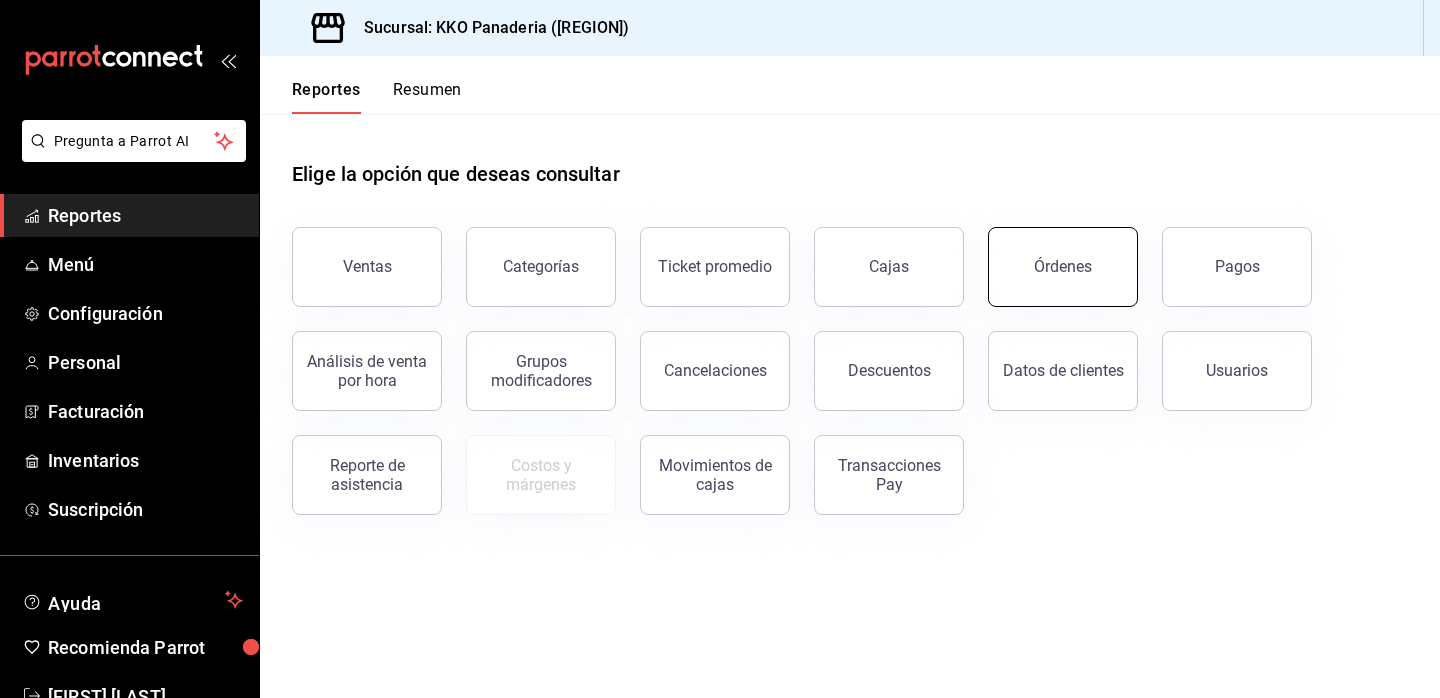 click on "Órdenes" at bounding box center (1063, 266) 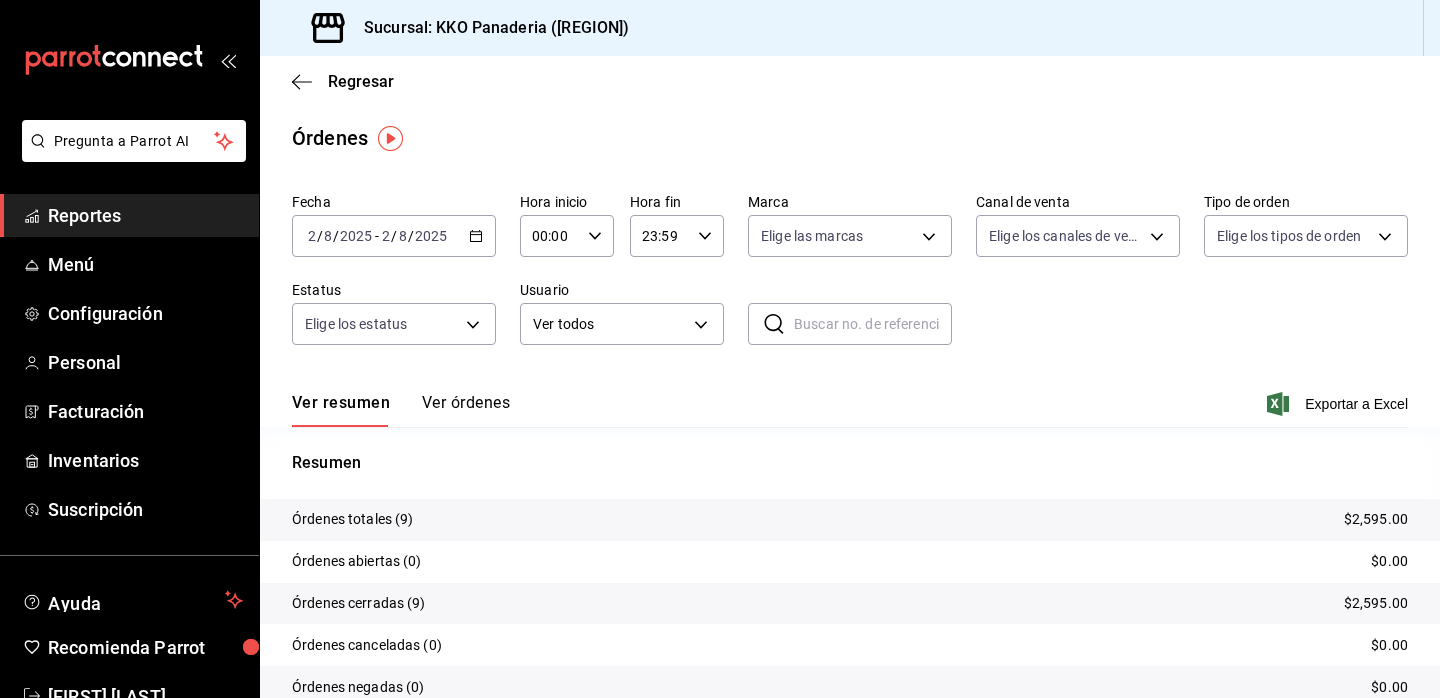 click on "Reportes" at bounding box center (145, 215) 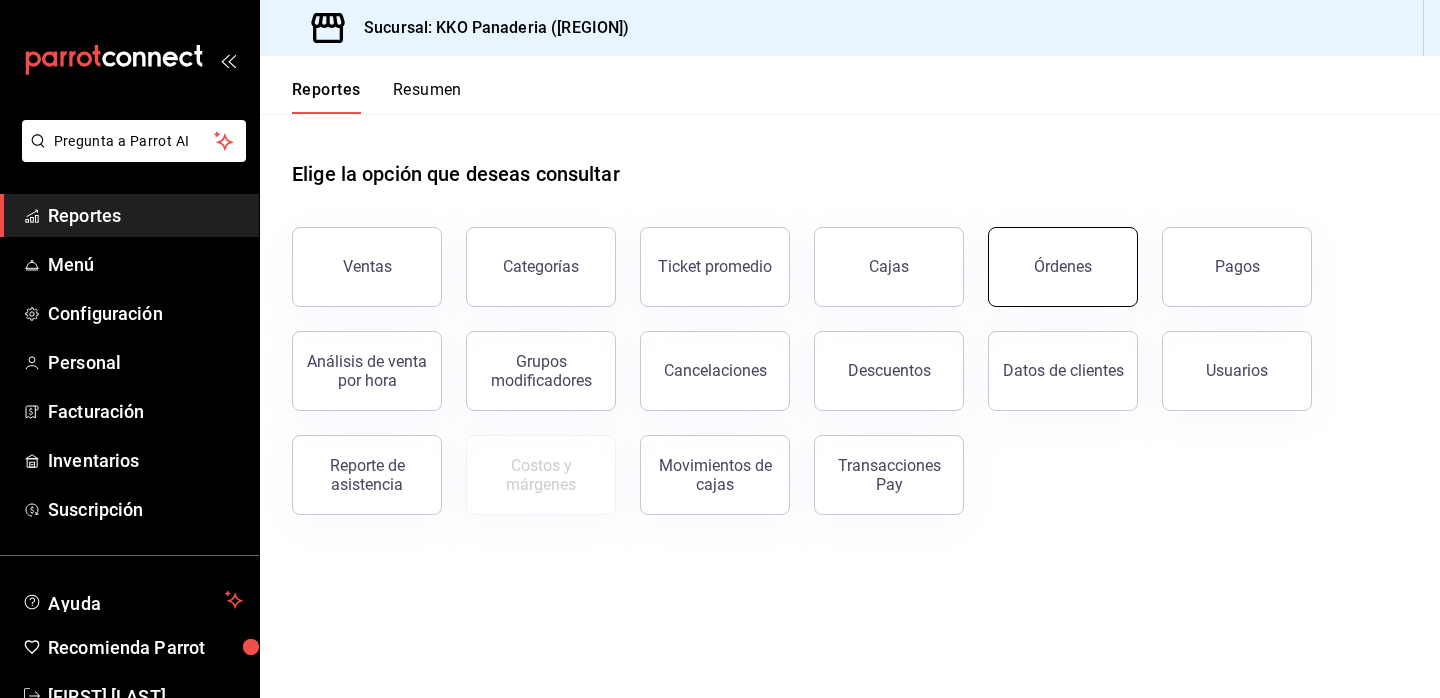 click on "Órdenes" at bounding box center (1063, 267) 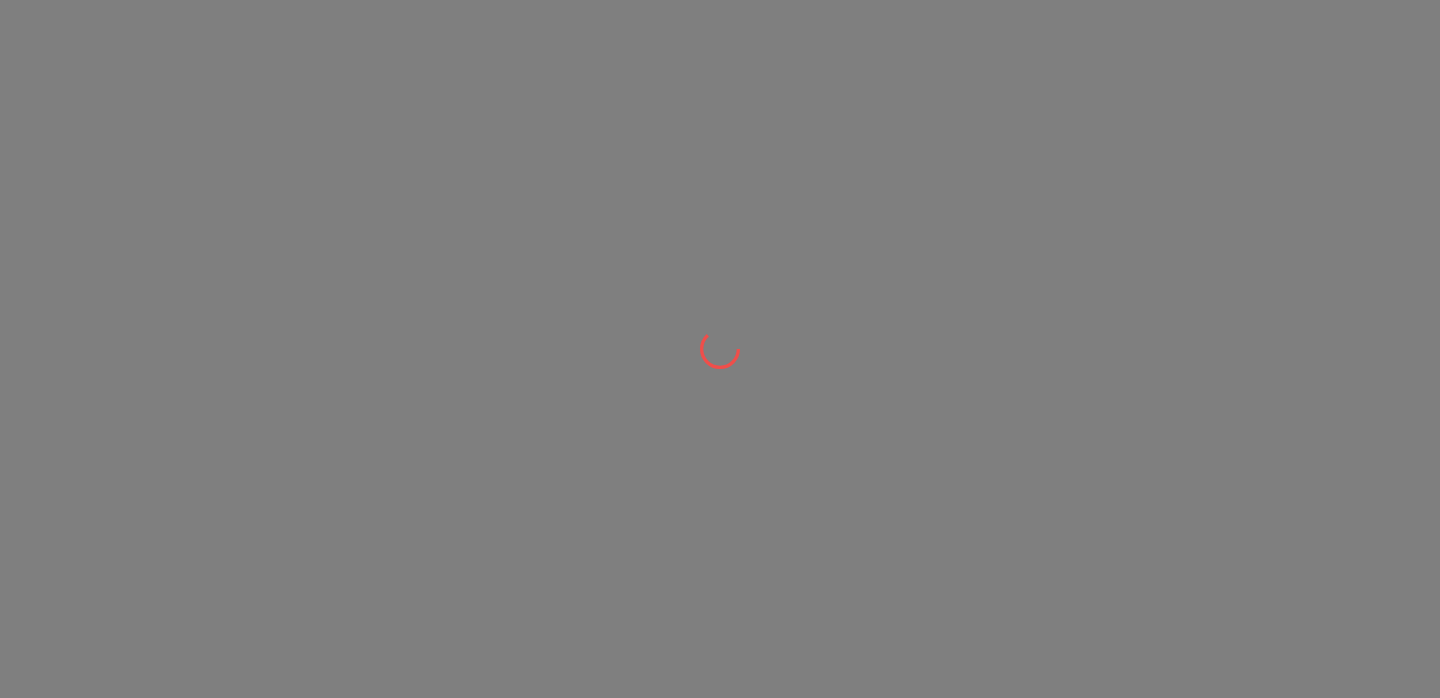 scroll, scrollTop: 0, scrollLeft: 0, axis: both 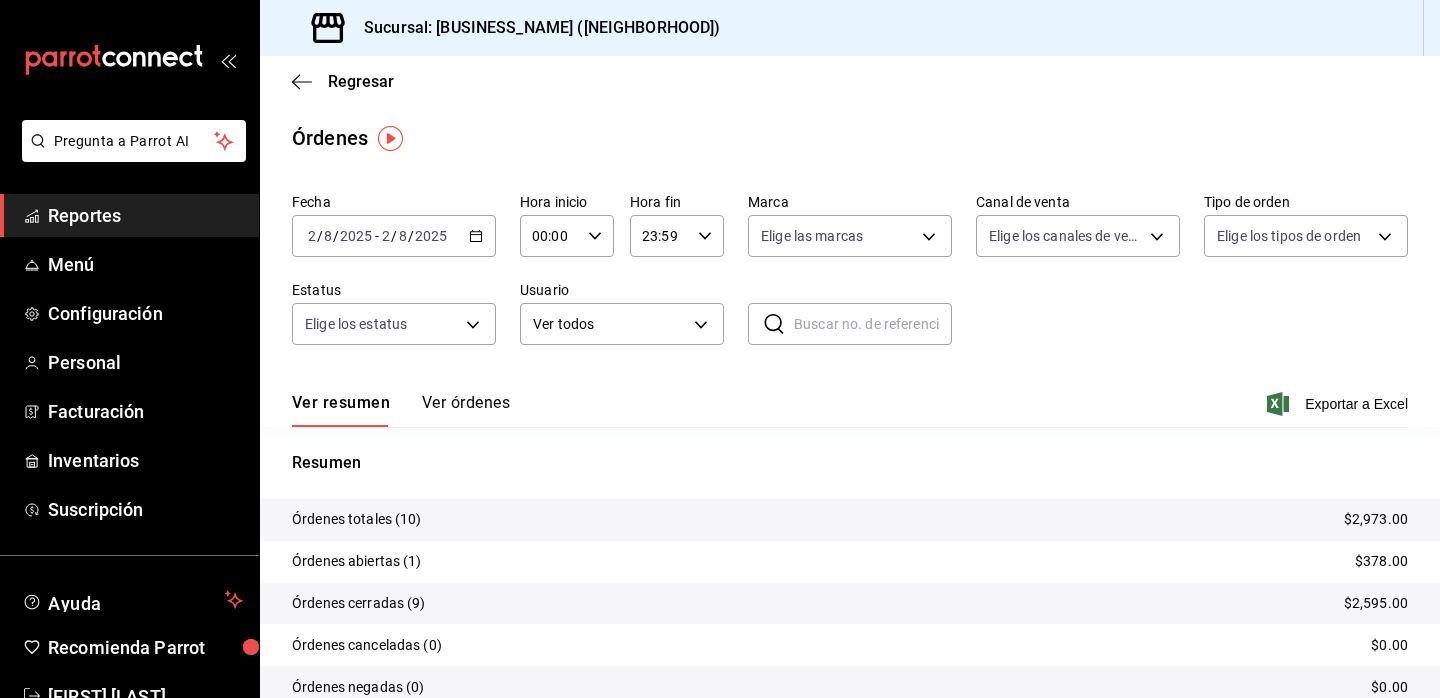 click on "Reportes" at bounding box center (145, 215) 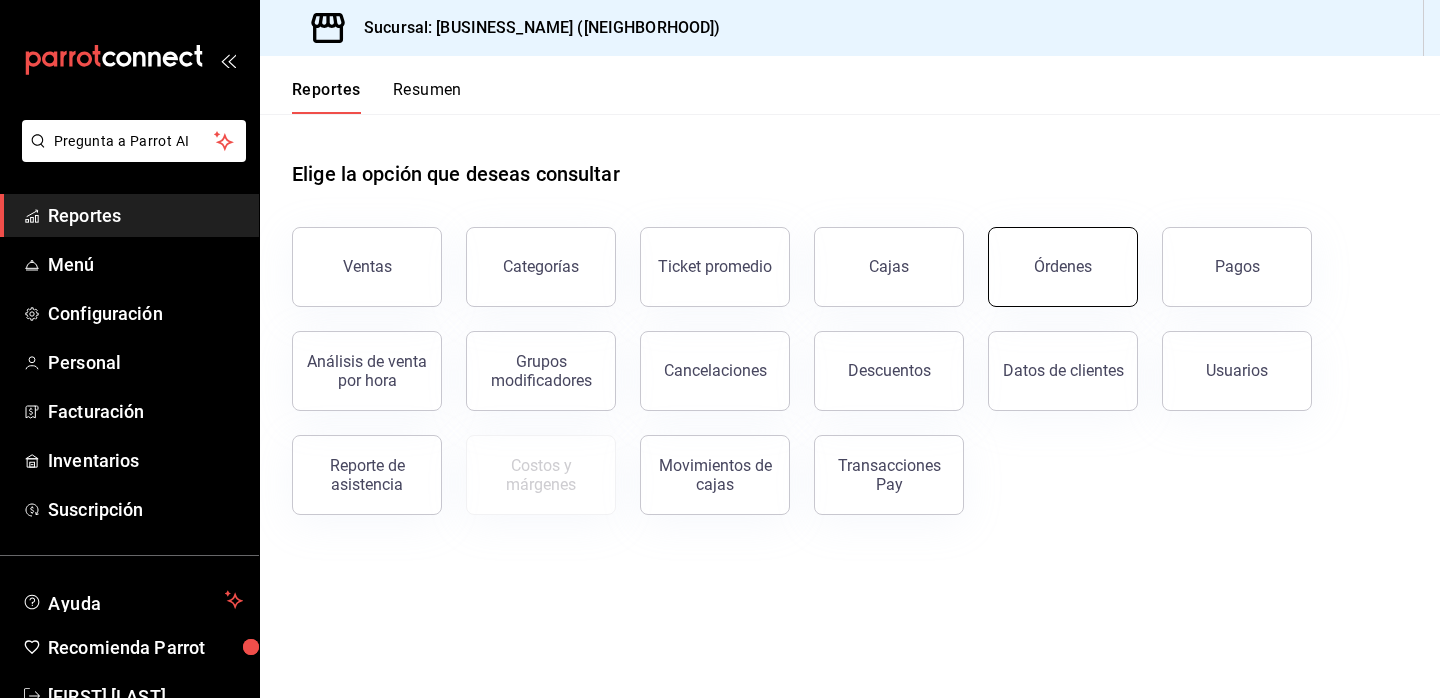 click on "Órdenes" at bounding box center [1063, 267] 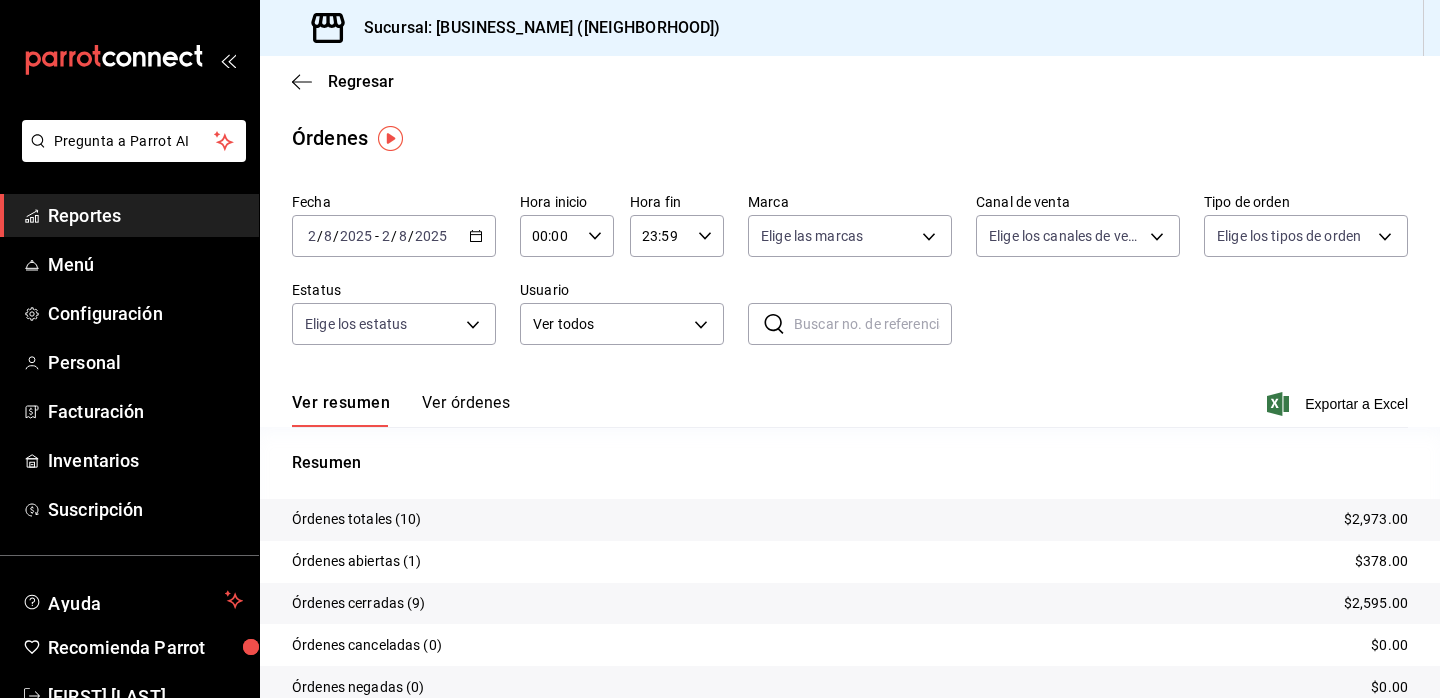 click on "Ver órdenes" at bounding box center [466, 410] 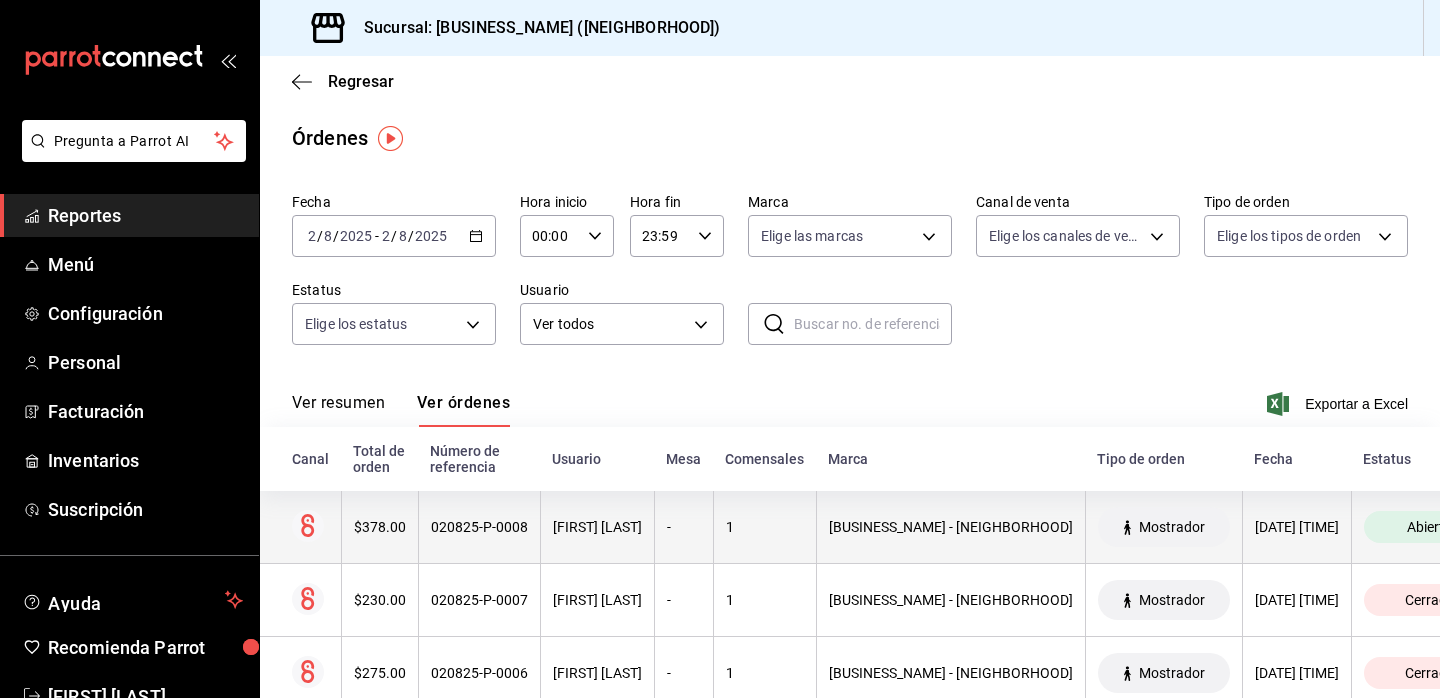 click on "$378.00" at bounding box center (379, 527) 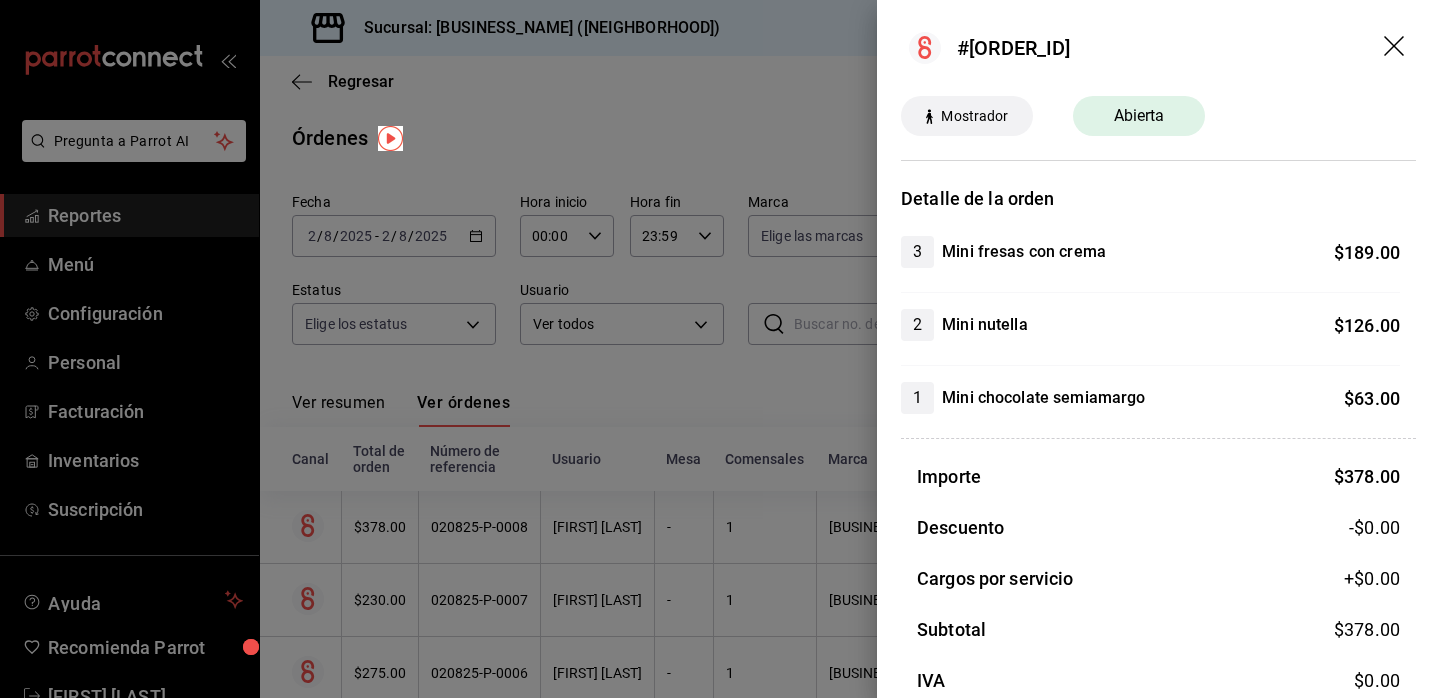 click at bounding box center [720, 349] 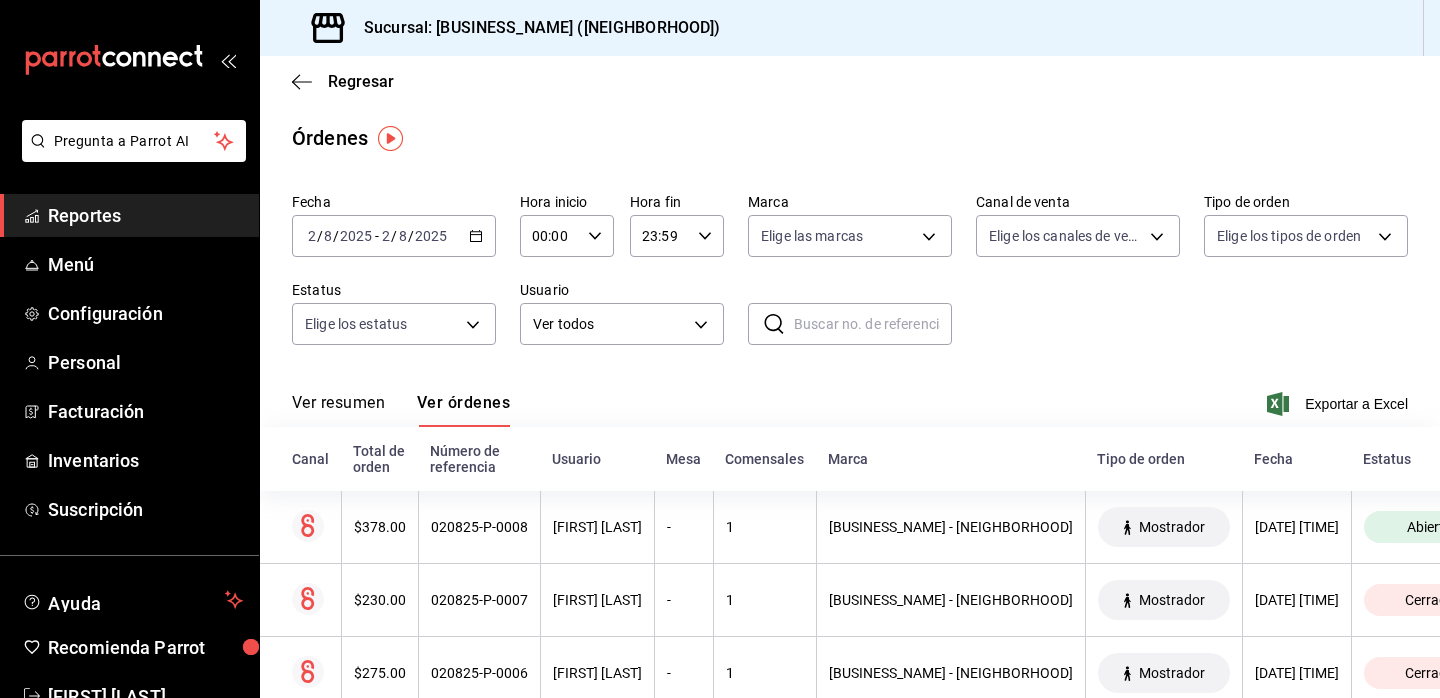 click on "Reportes" at bounding box center (129, 215) 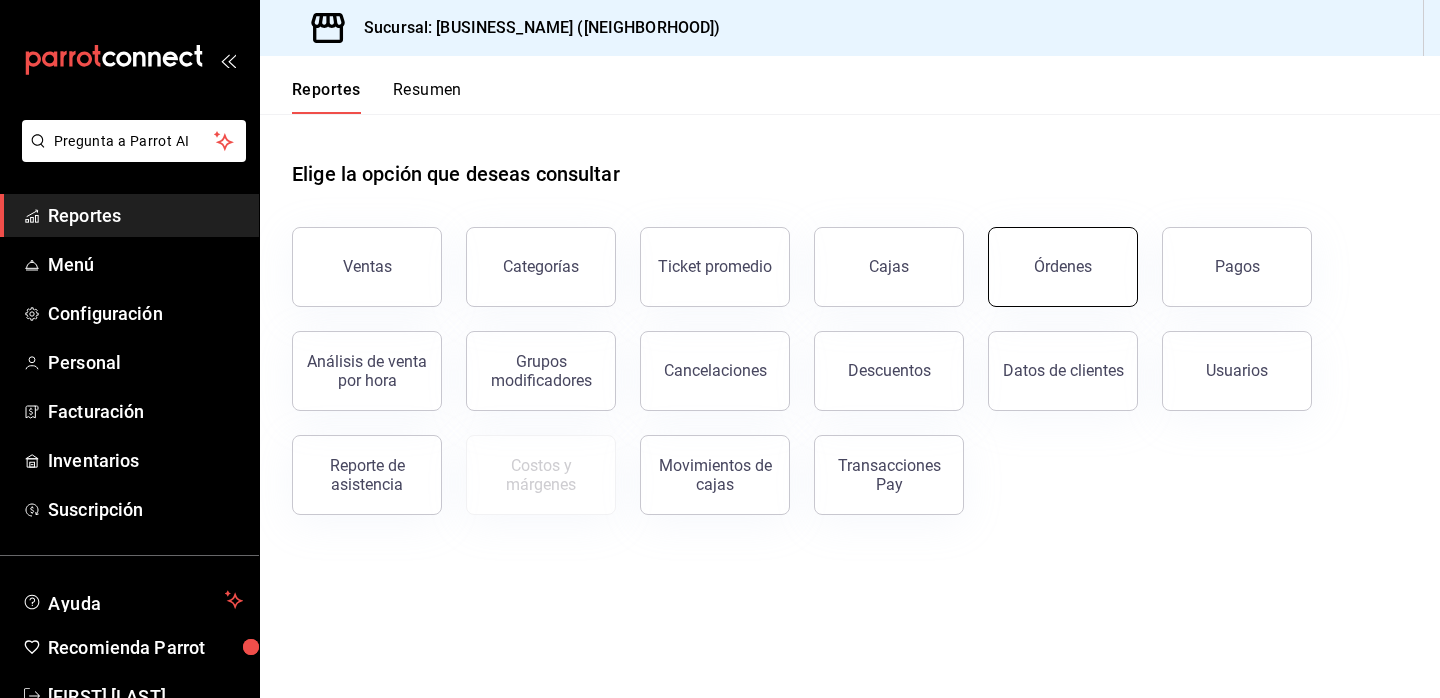 click on "Órdenes" at bounding box center (1063, 267) 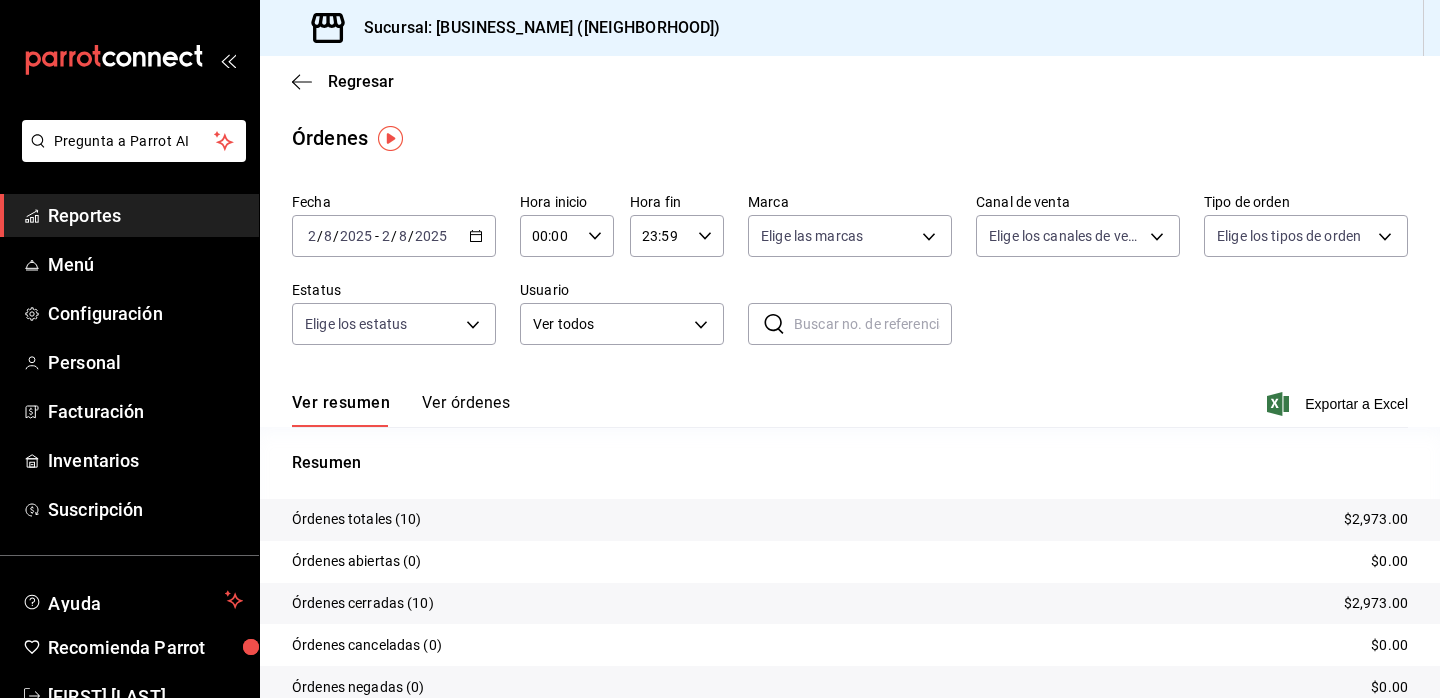 click on "Reportes" at bounding box center [145, 215] 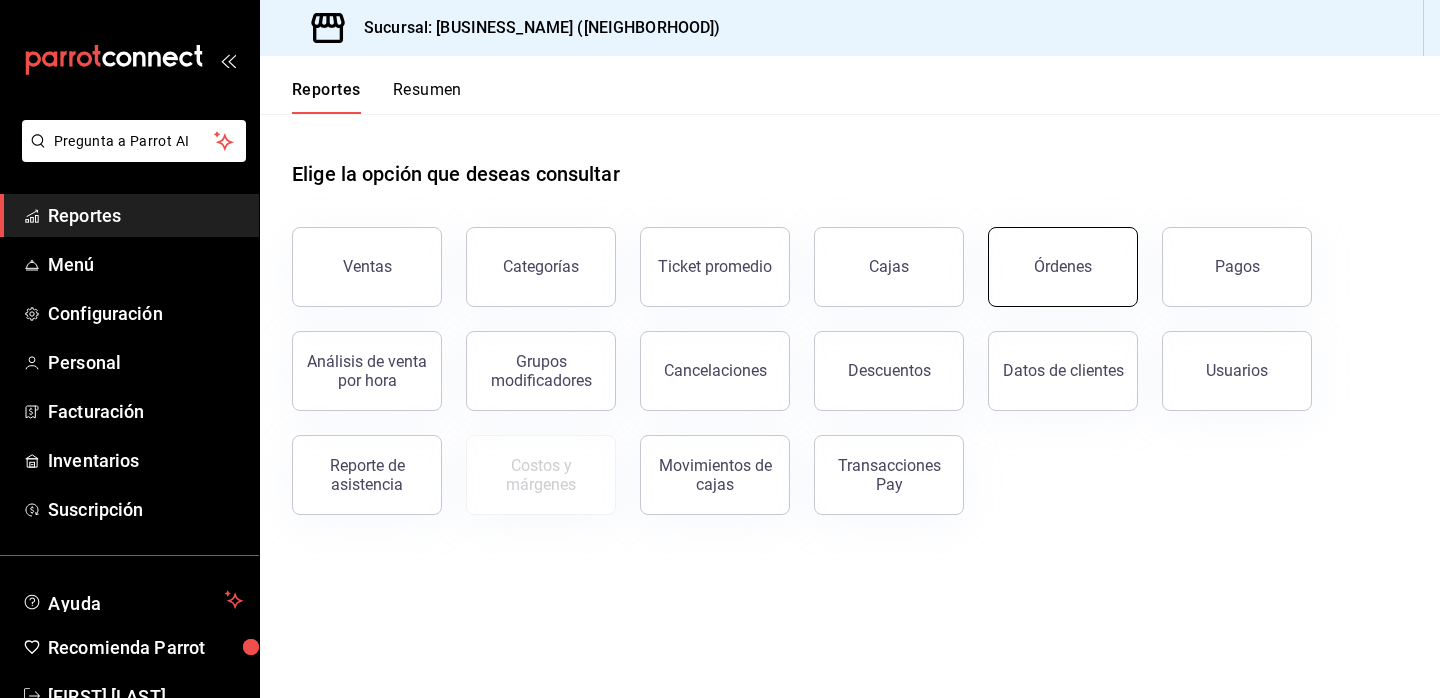 click on "Órdenes" at bounding box center [1063, 267] 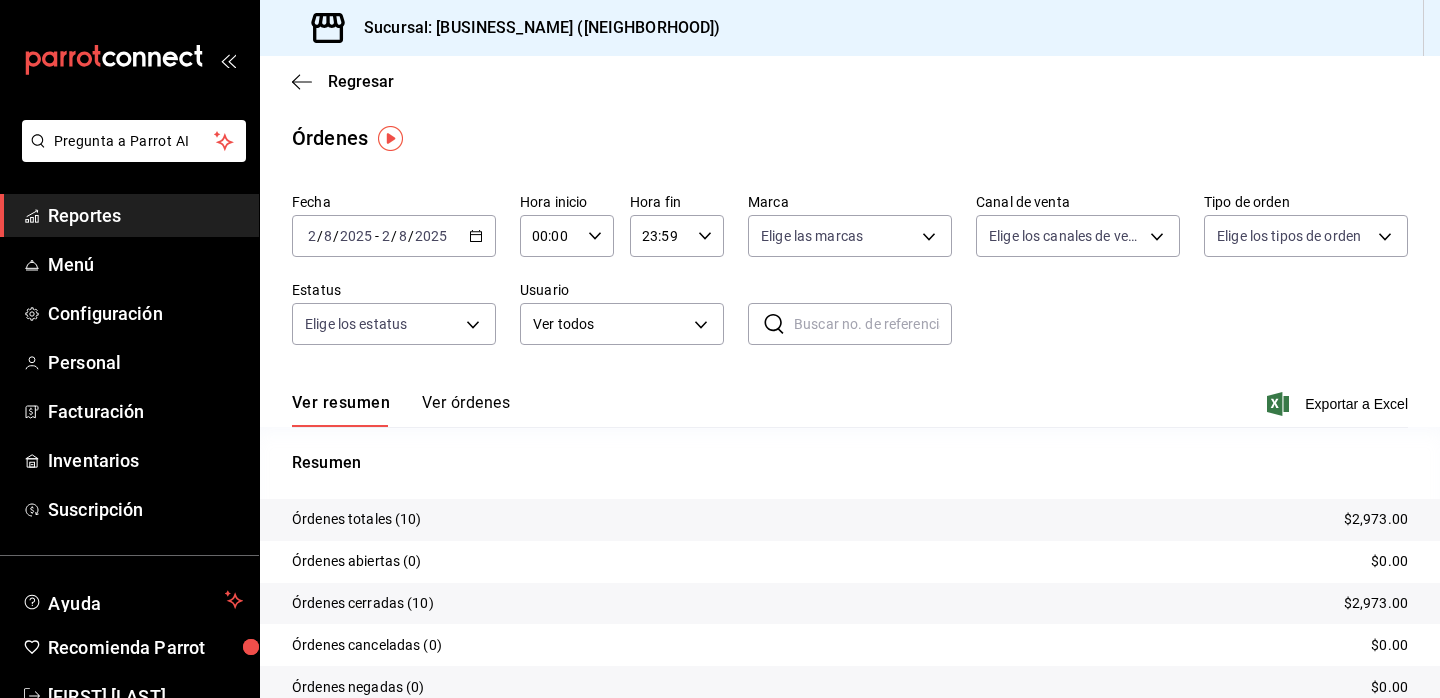 click on "Reportes" at bounding box center (145, 215) 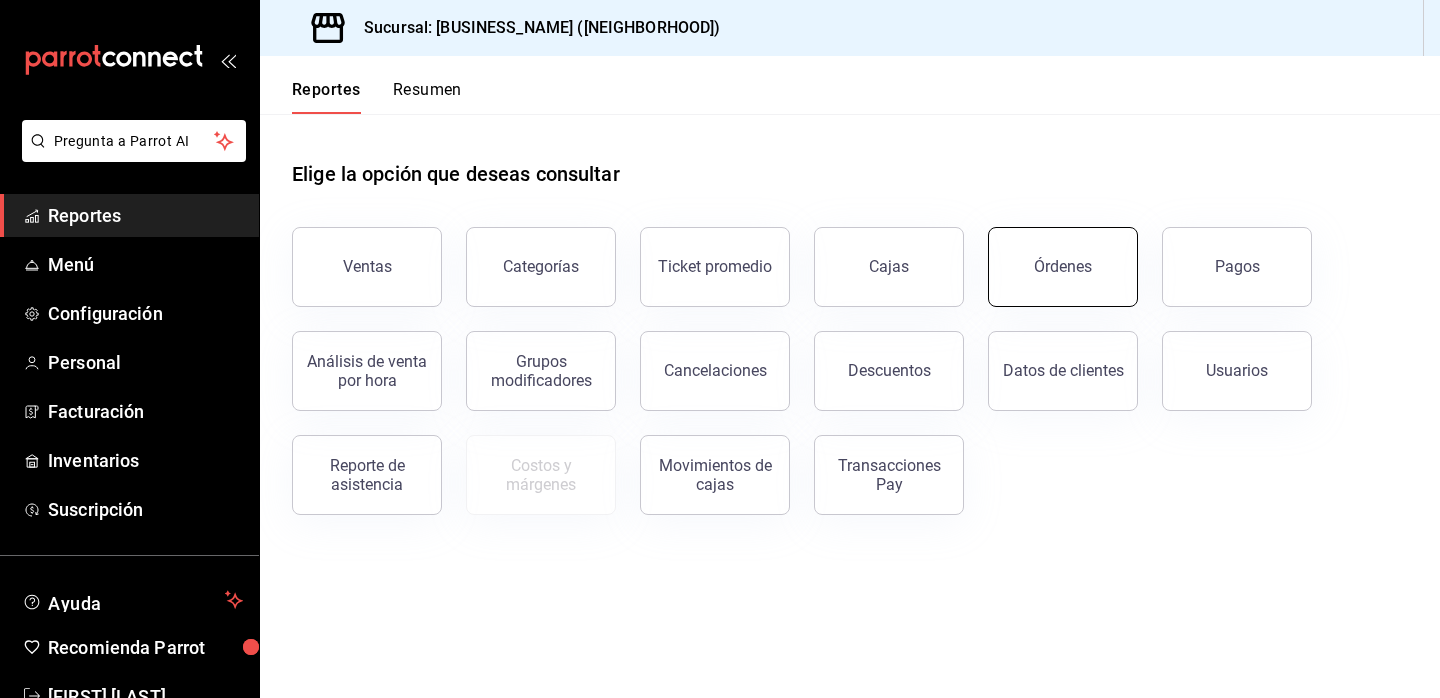click on "Órdenes" at bounding box center (1063, 267) 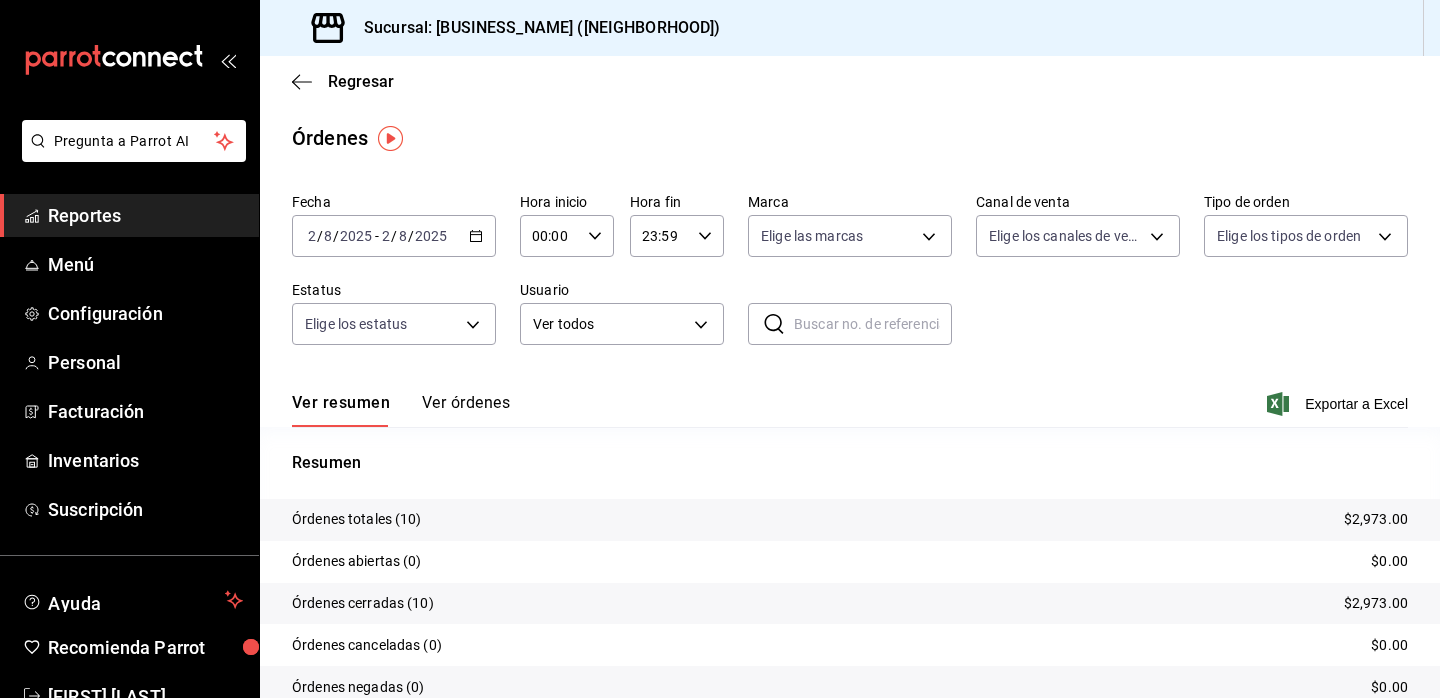 click on "Reportes" at bounding box center (145, 215) 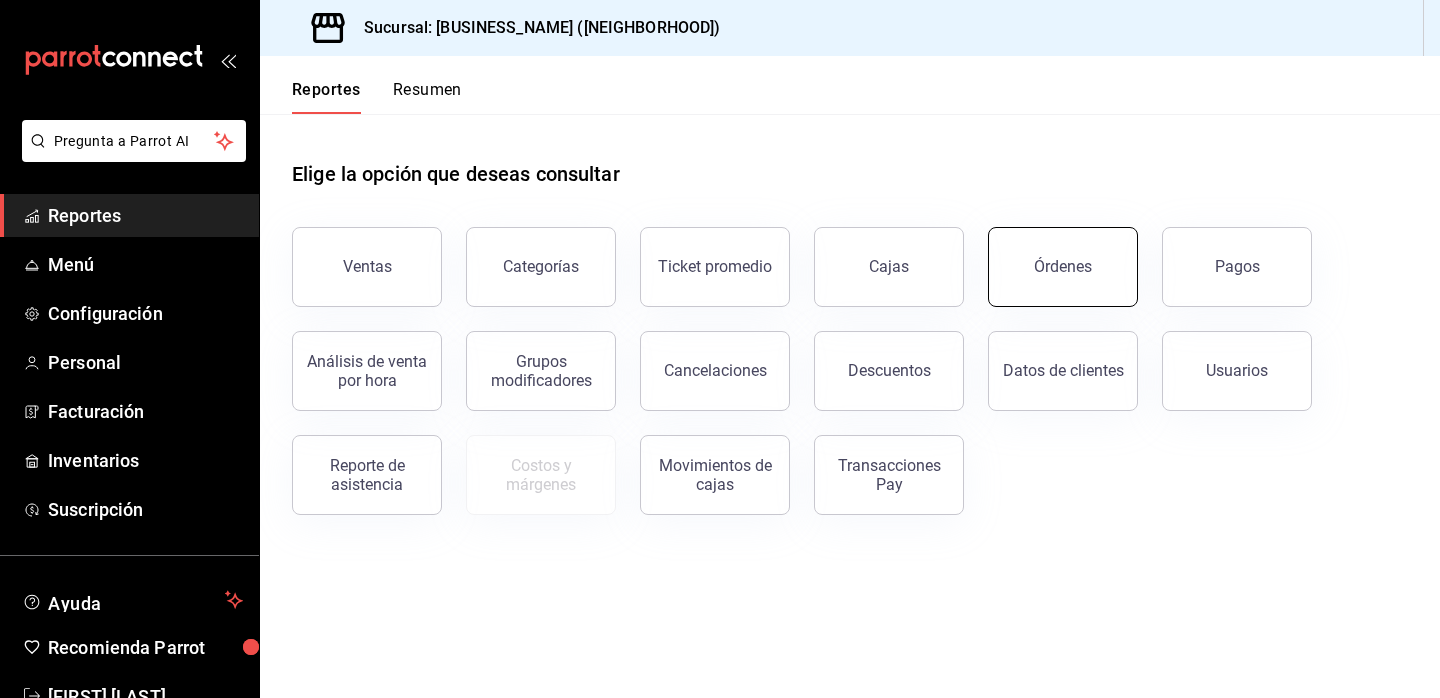 click on "Órdenes" at bounding box center (1063, 266) 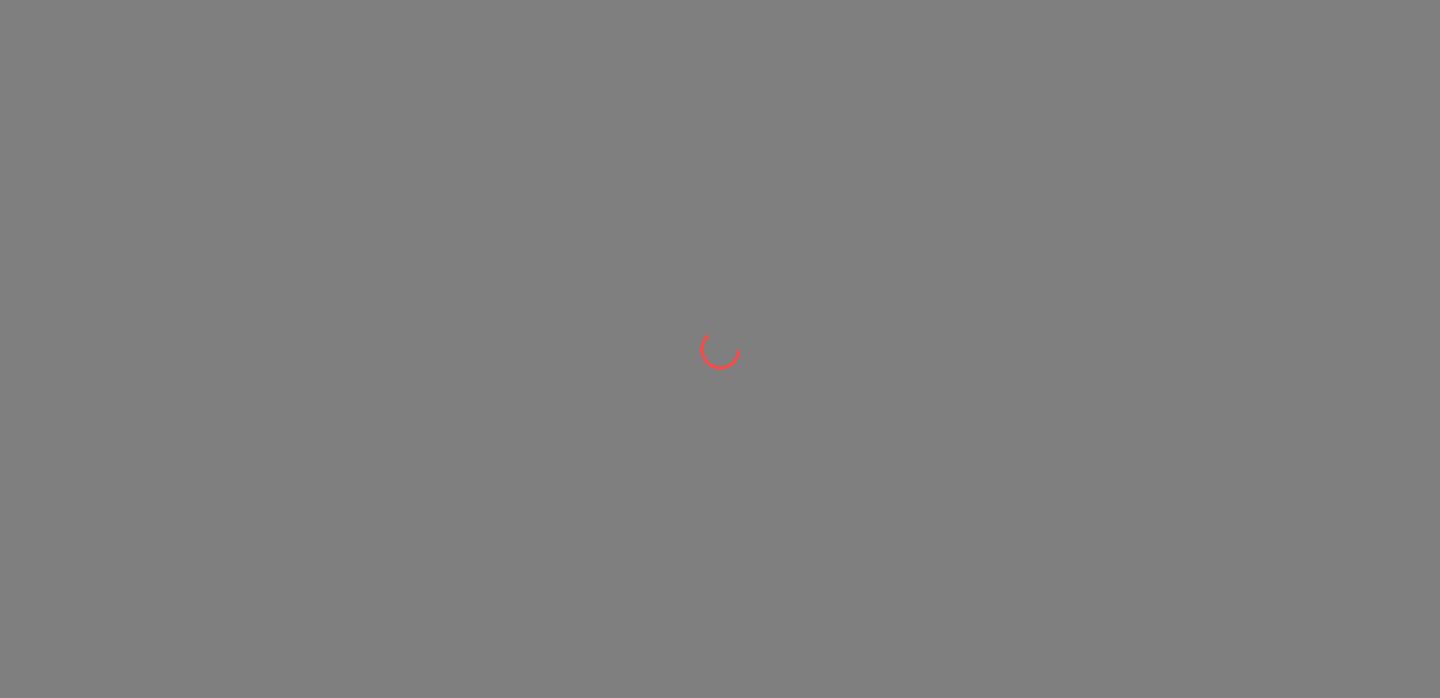 scroll, scrollTop: 0, scrollLeft: 0, axis: both 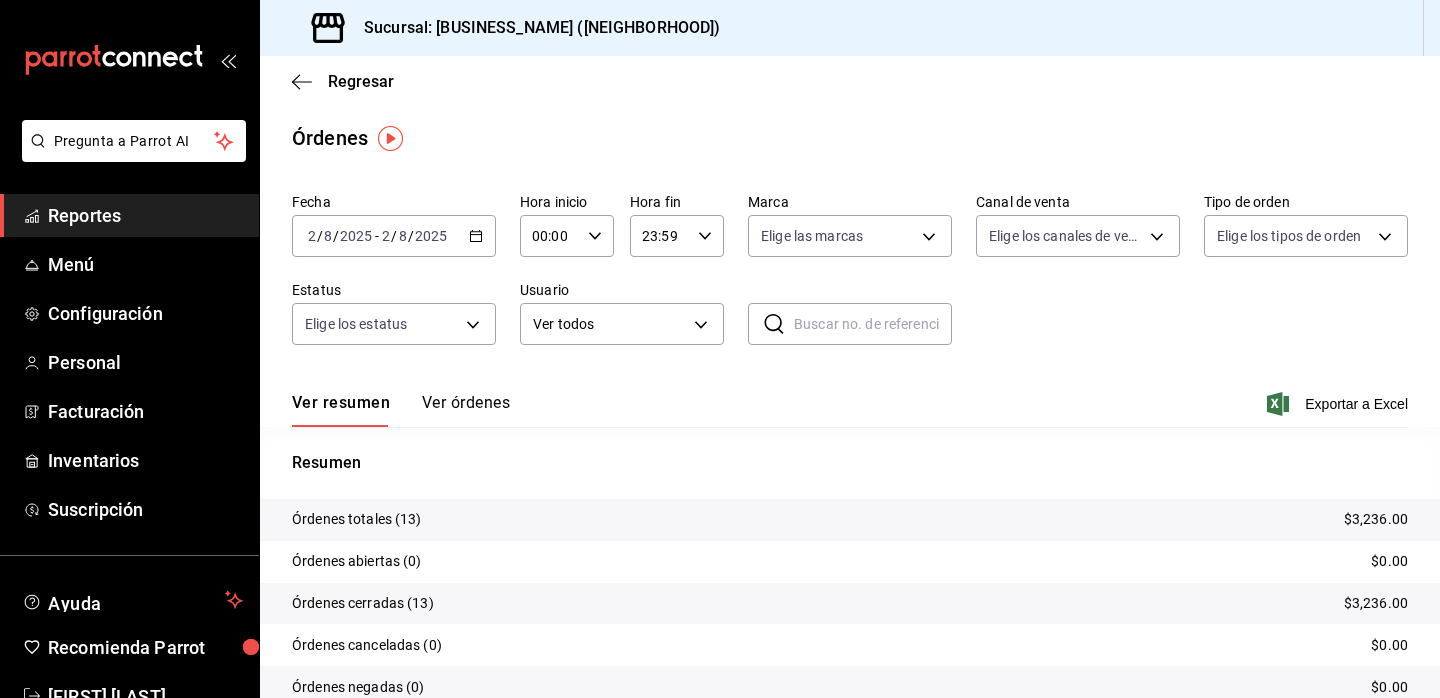 click on "Ver órdenes" at bounding box center (466, 410) 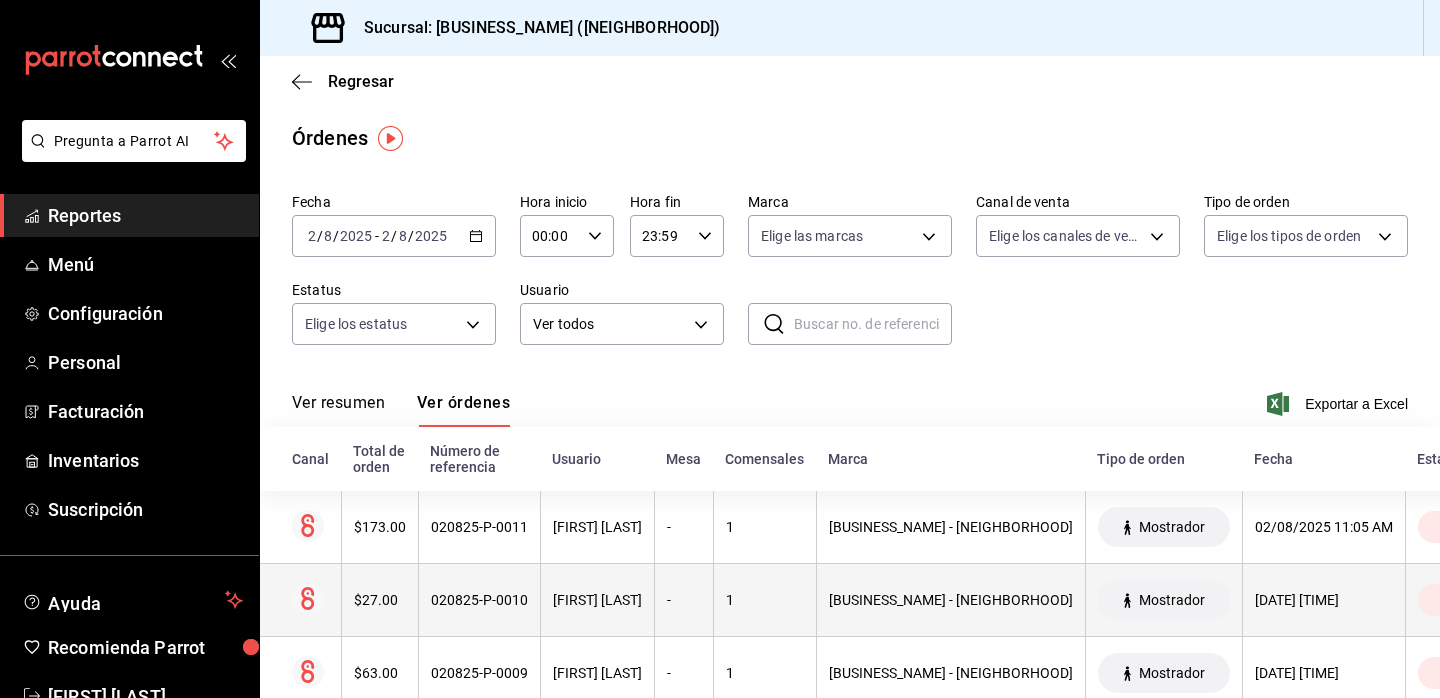 click on "$27.00" at bounding box center [379, 600] 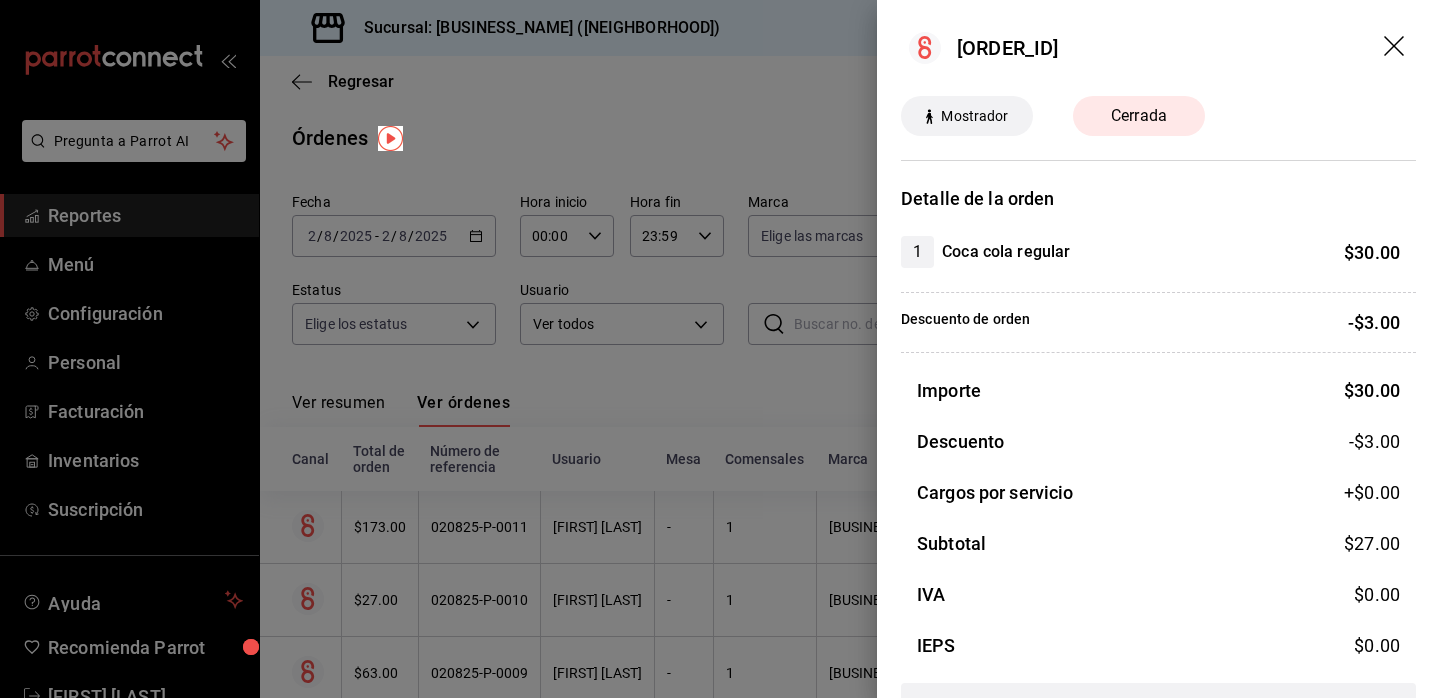 click at bounding box center [720, 349] 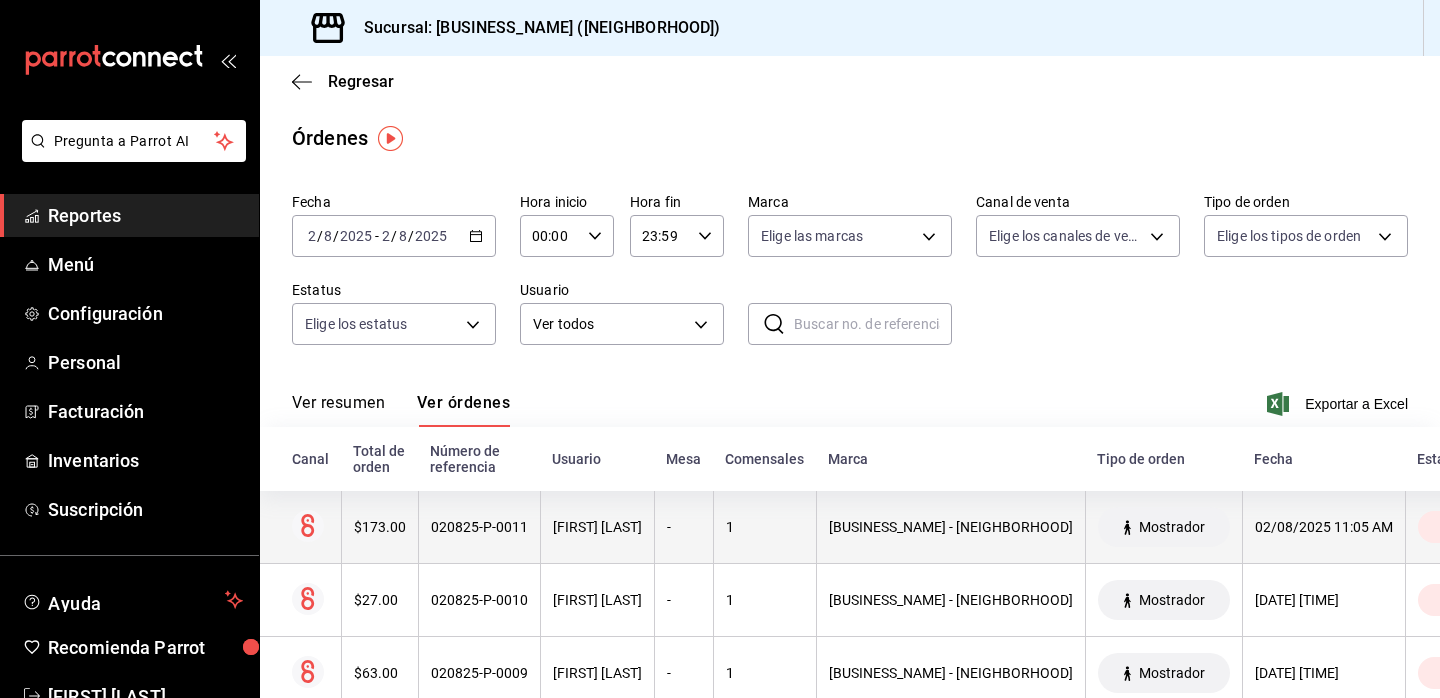 click on "$173.00" at bounding box center [380, 527] 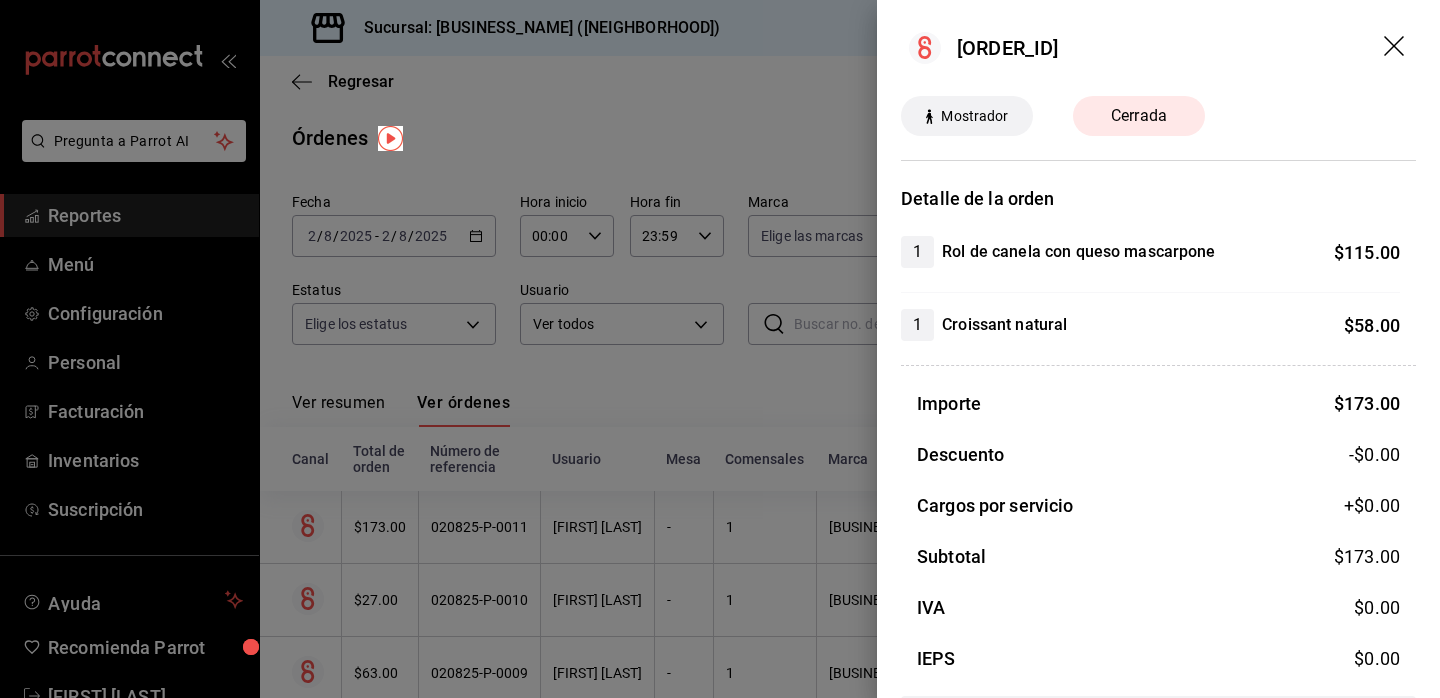 click at bounding box center [720, 349] 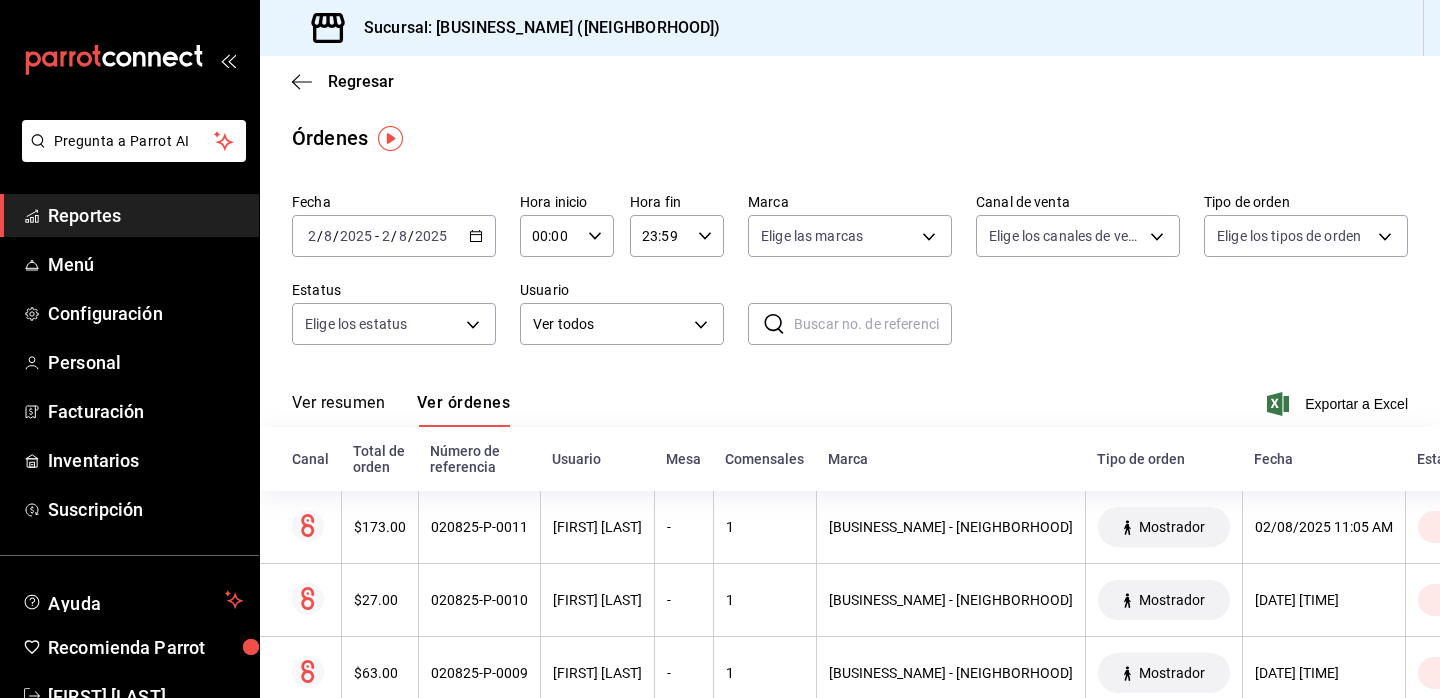 click on "Reportes" at bounding box center [145, 215] 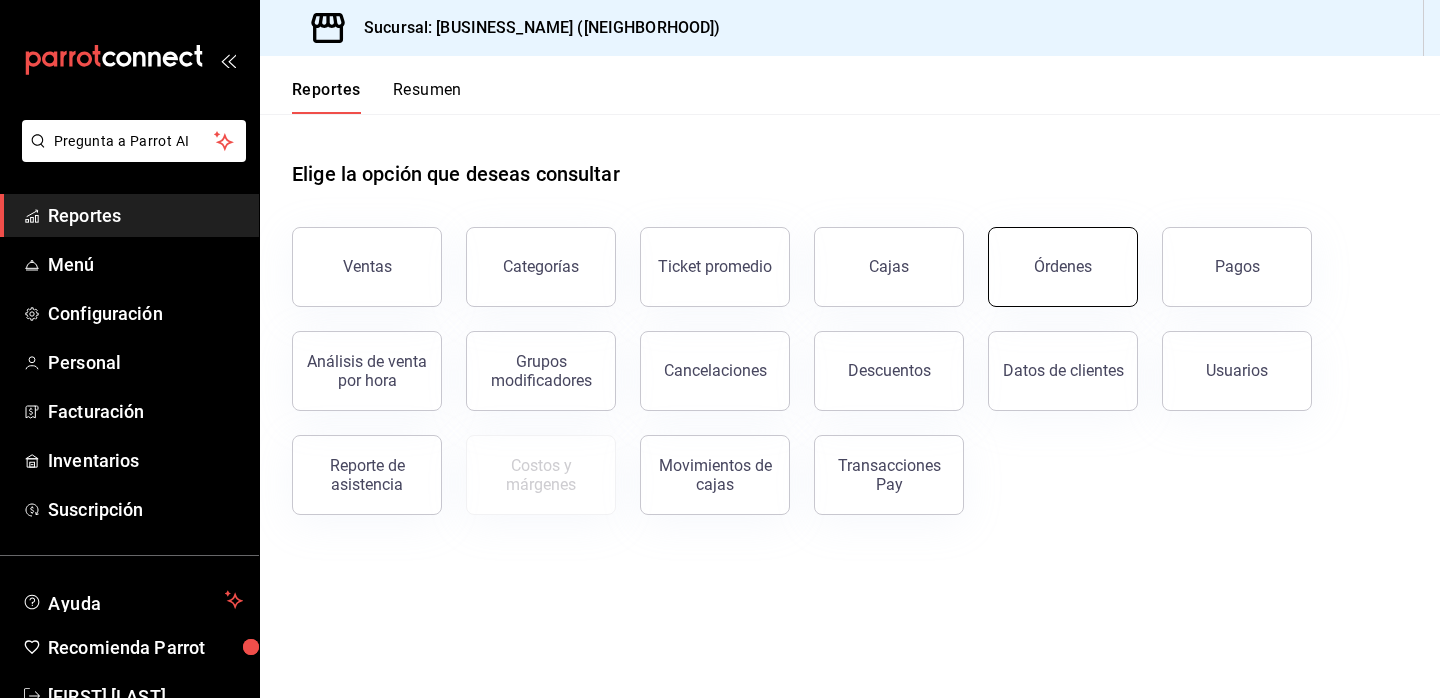 click on "Órdenes" at bounding box center (1051, 255) 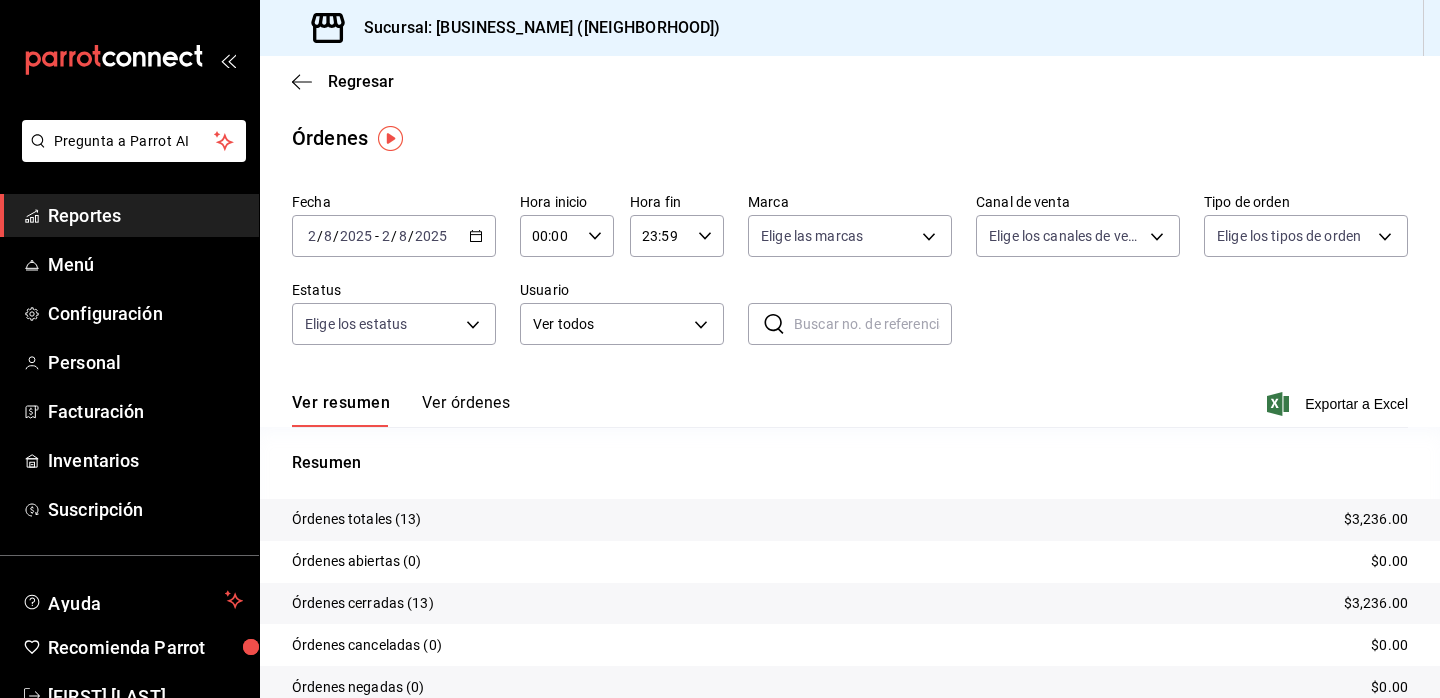 click on "Reportes" at bounding box center [145, 215] 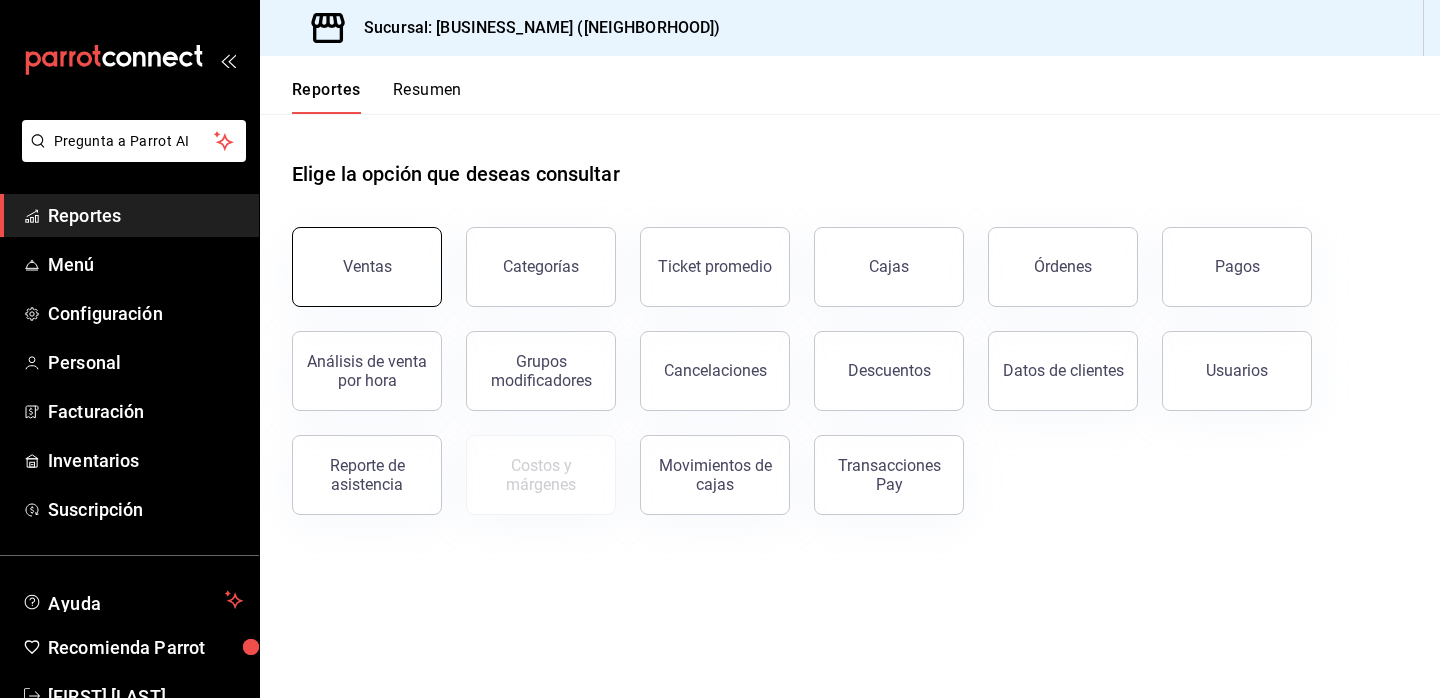 click on "Ventas" at bounding box center [367, 266] 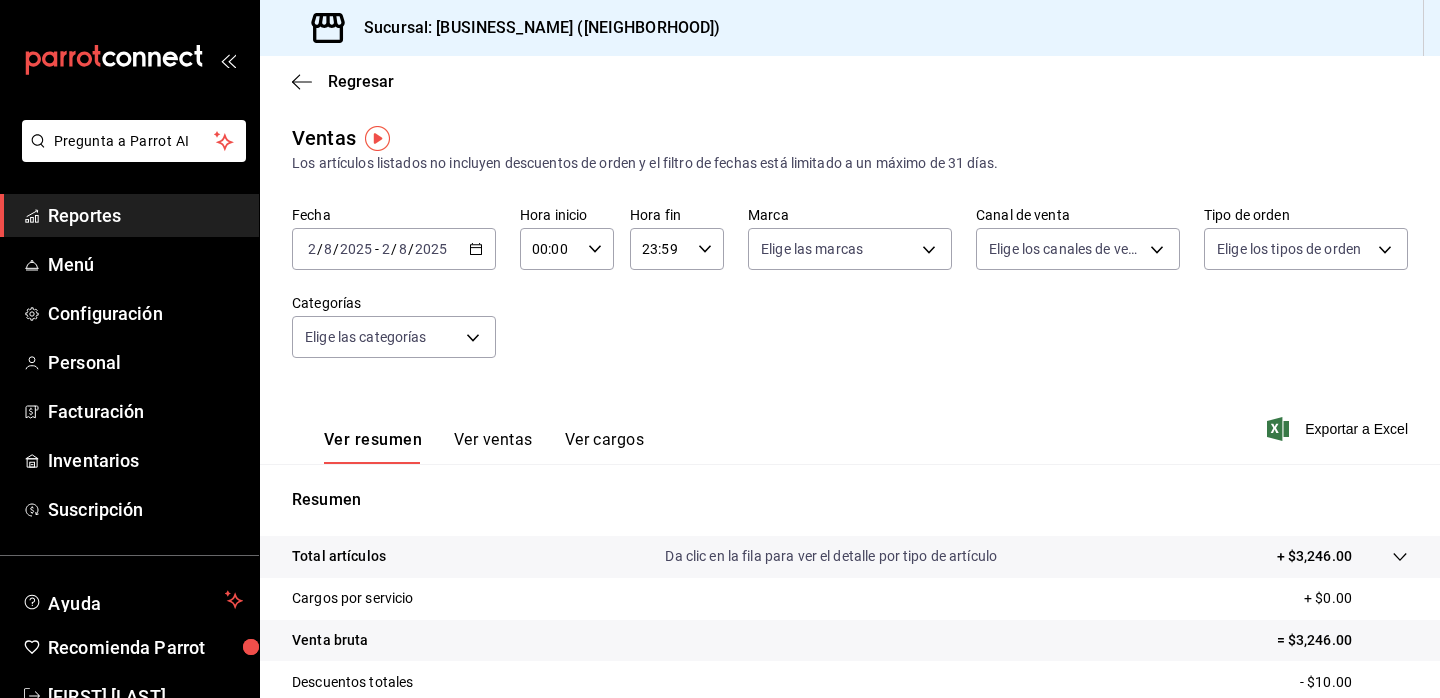 click on "Reportes" at bounding box center (145, 215) 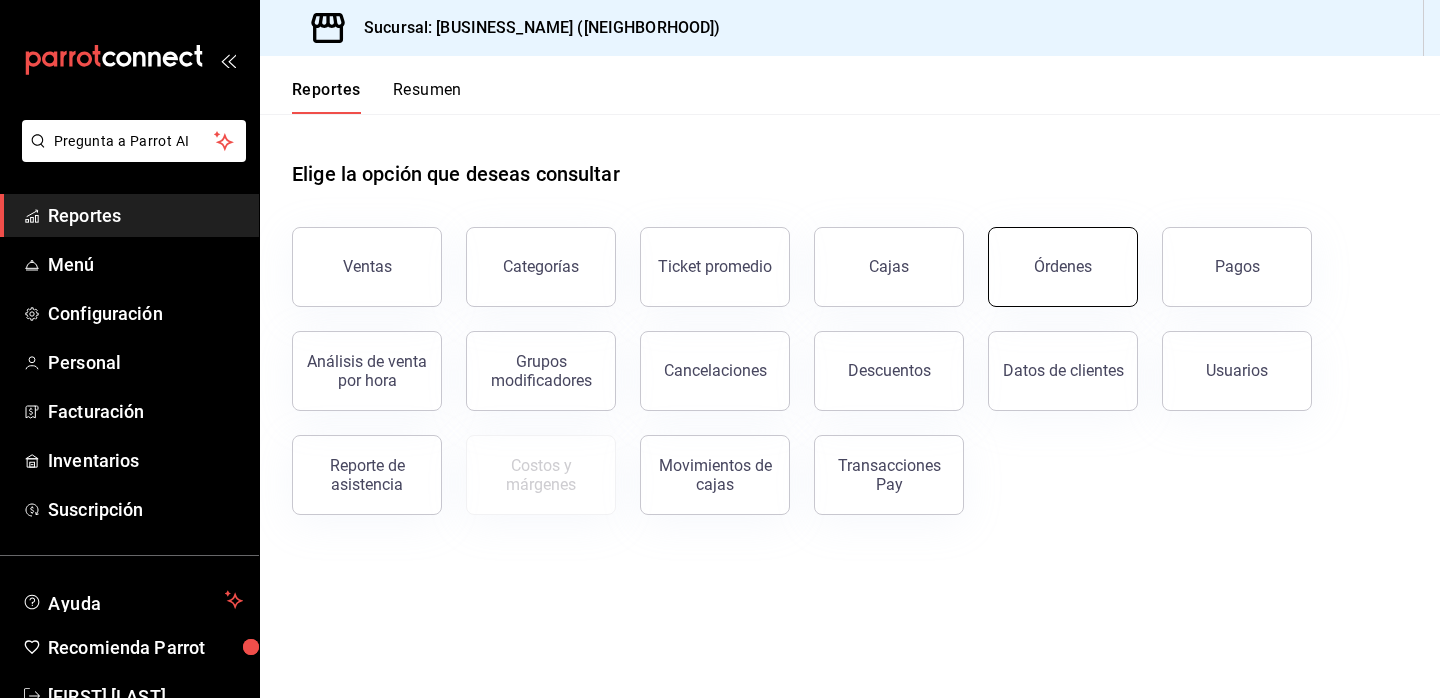 click on "Órdenes" at bounding box center [1063, 267] 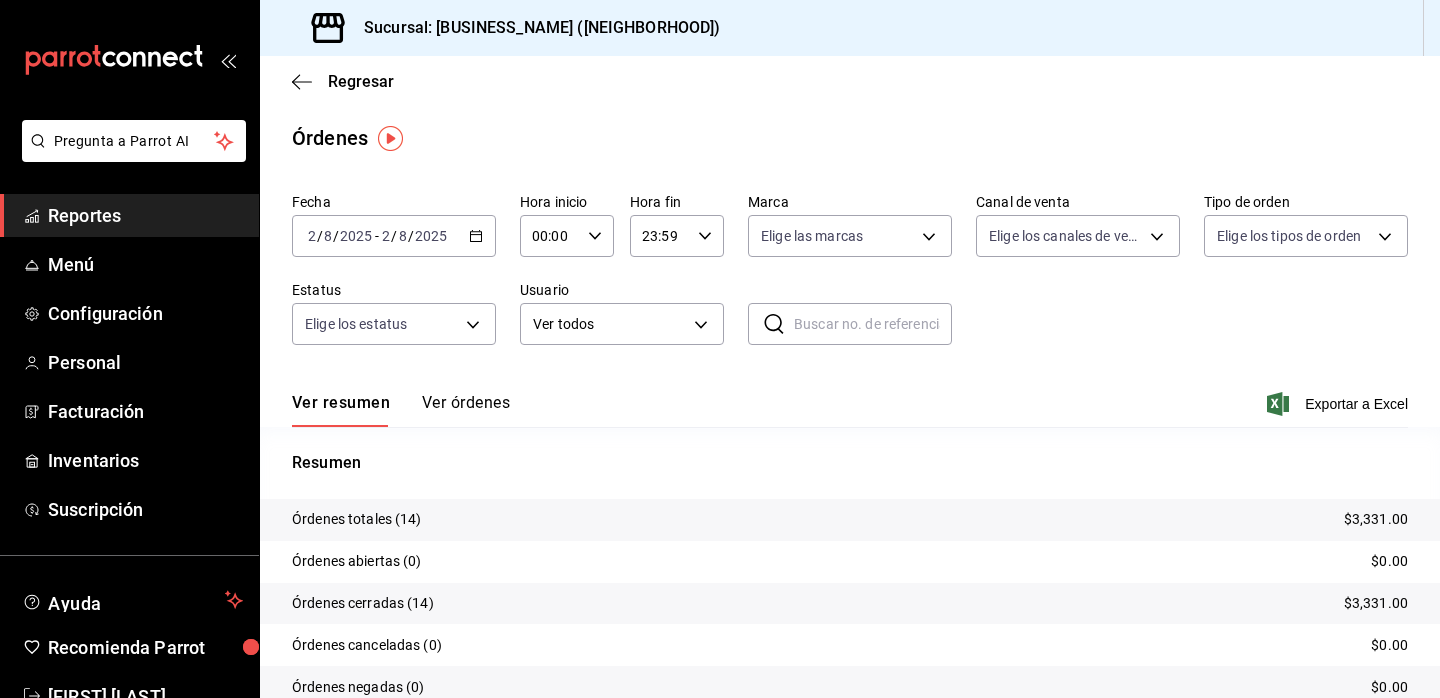 click on "Ver órdenes" at bounding box center [466, 410] 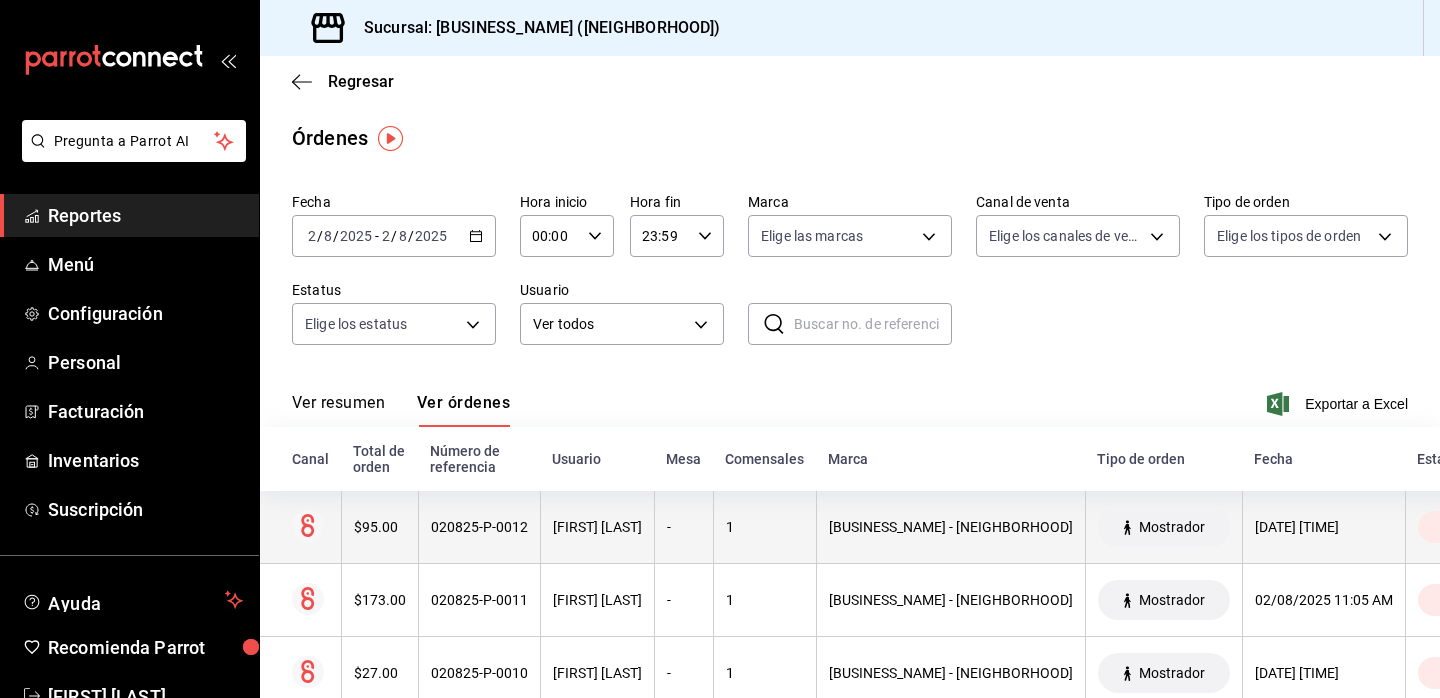 click on "$95.00" at bounding box center (380, 527) 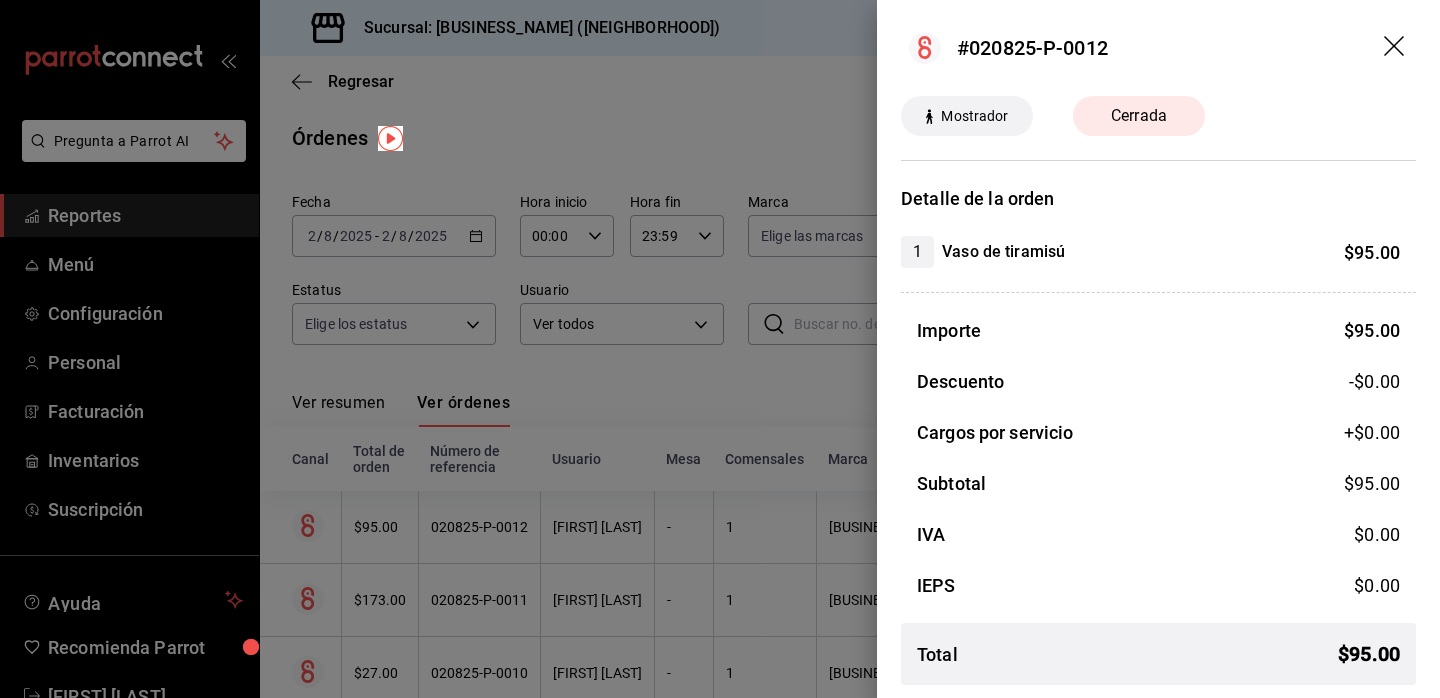 click at bounding box center [720, 349] 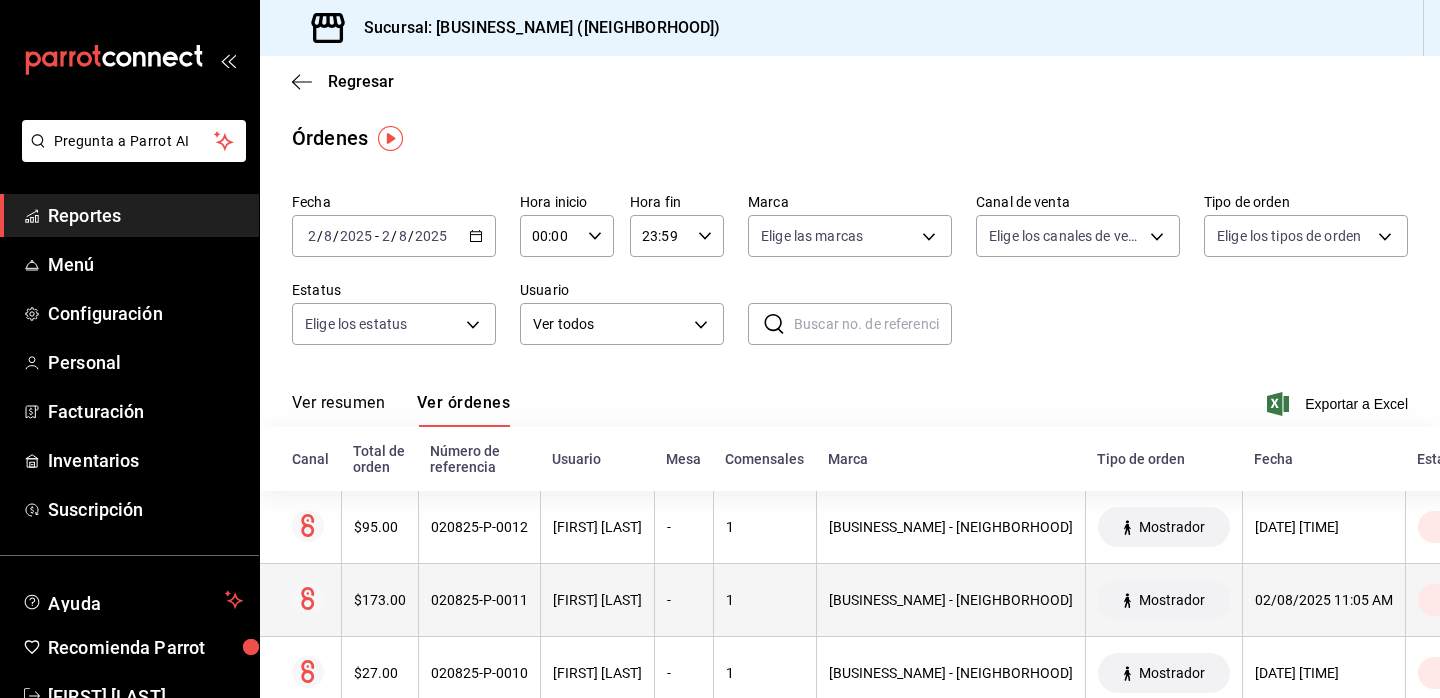 click on "$173.00" at bounding box center [380, 600] 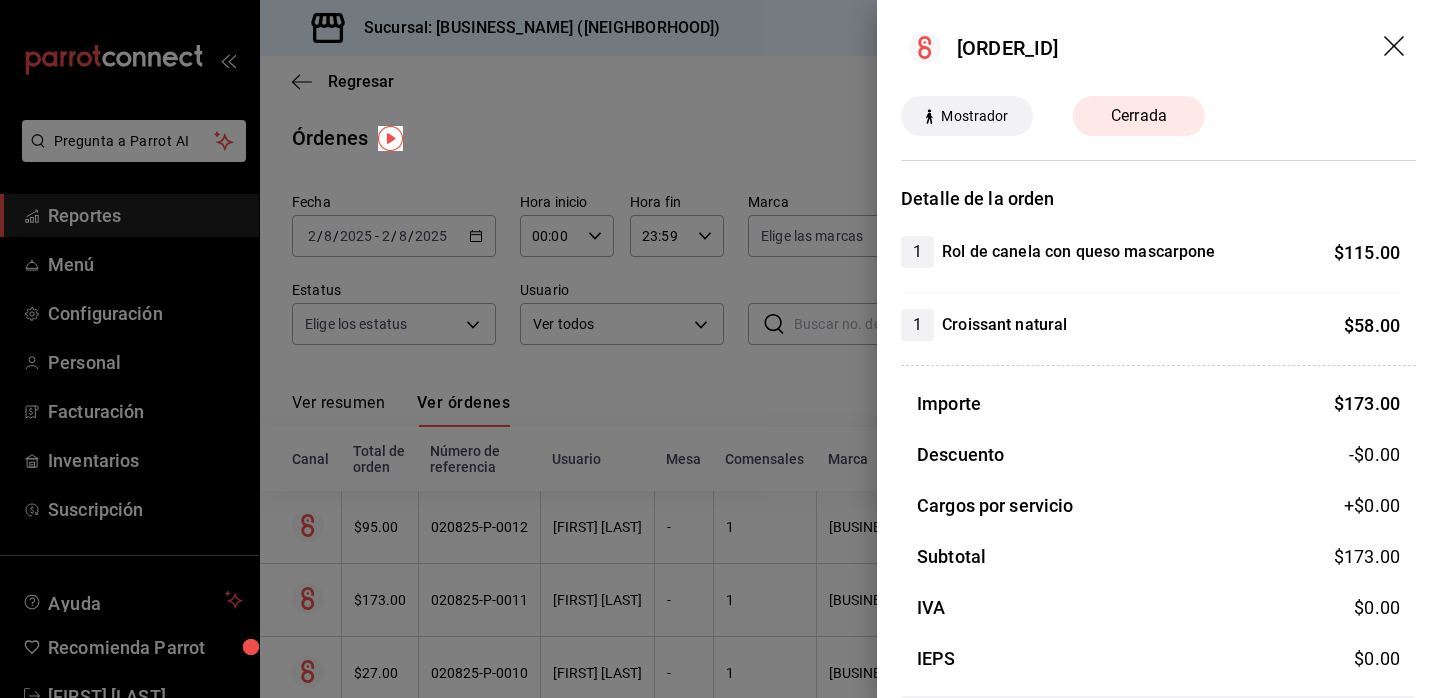 click at bounding box center [720, 349] 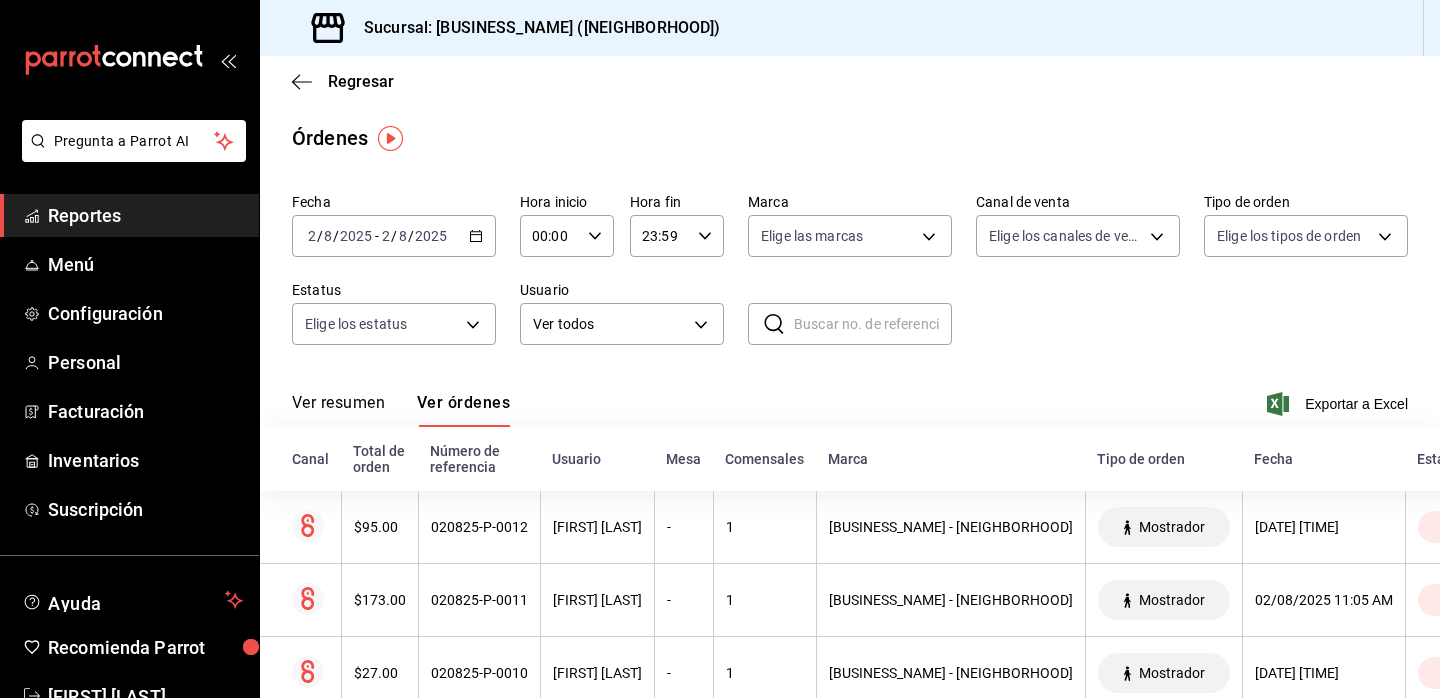 click on "Reportes" at bounding box center [145, 215] 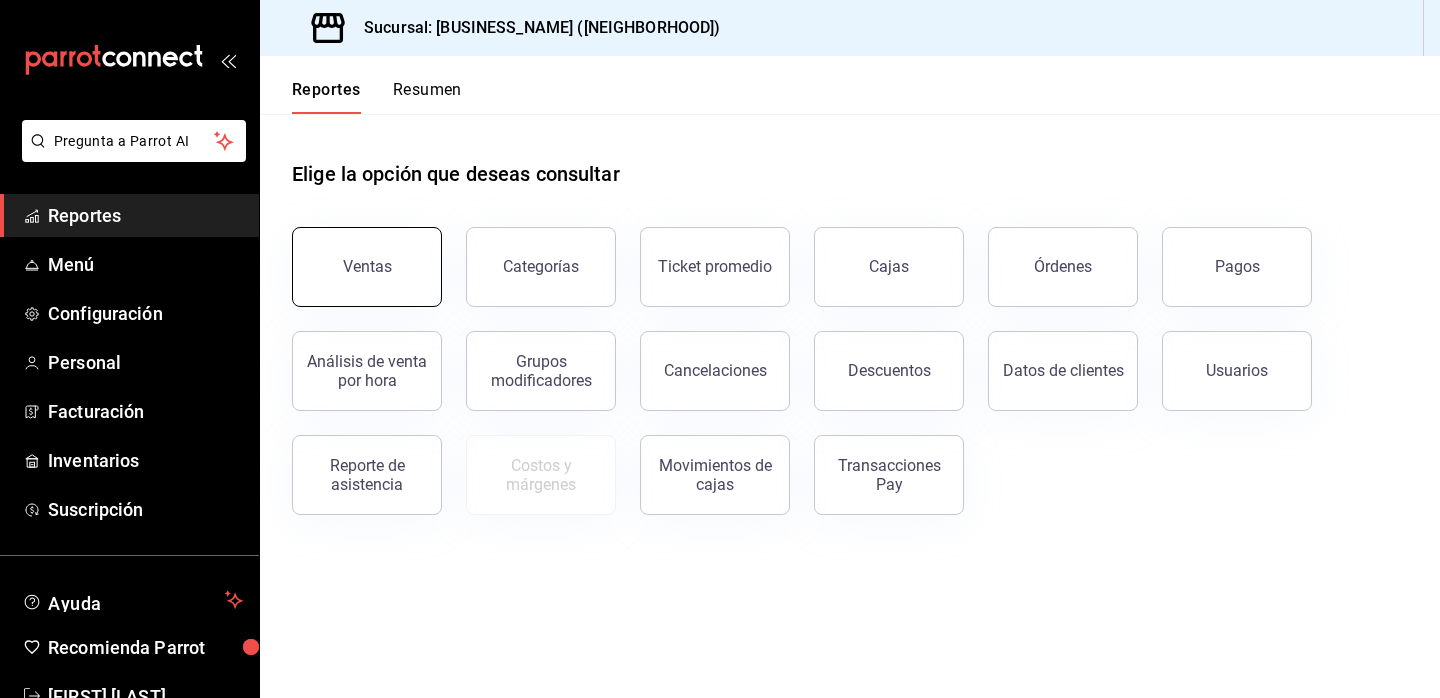 click on "Ventas" at bounding box center [367, 267] 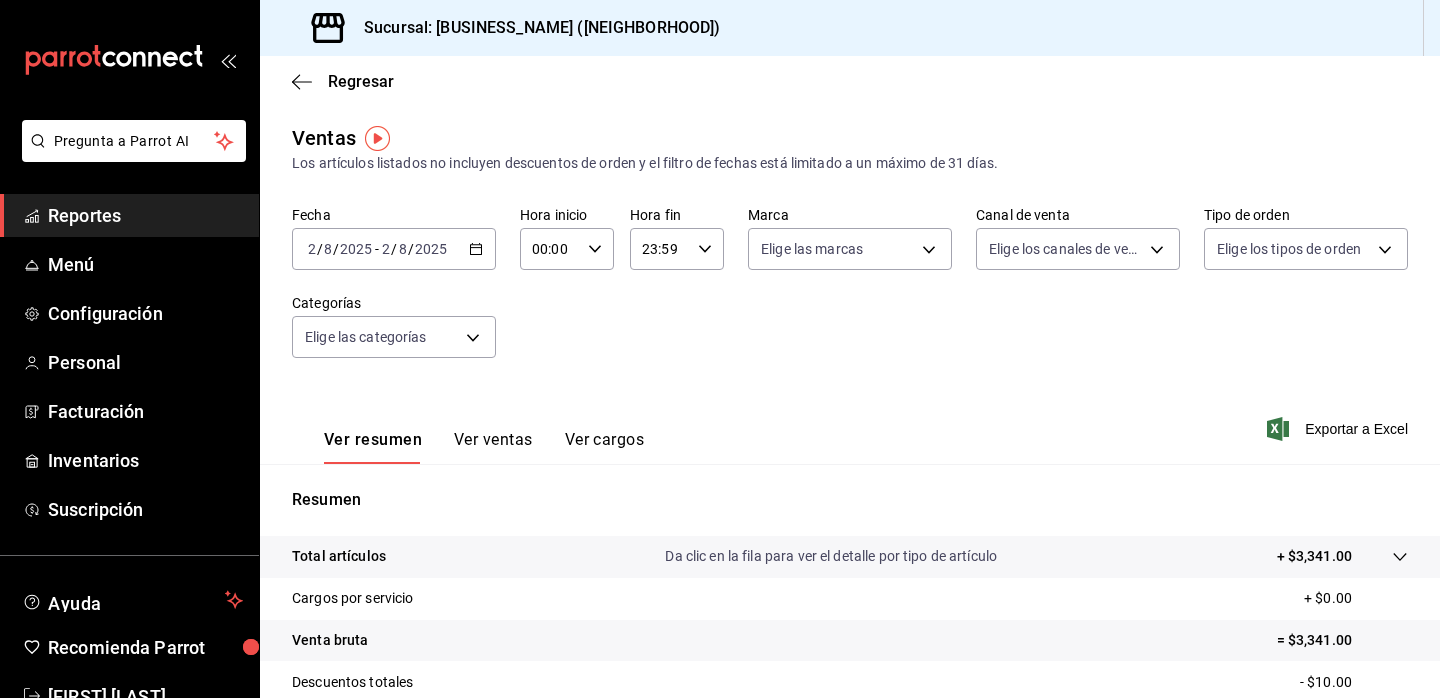 click on "Reportes" at bounding box center (145, 215) 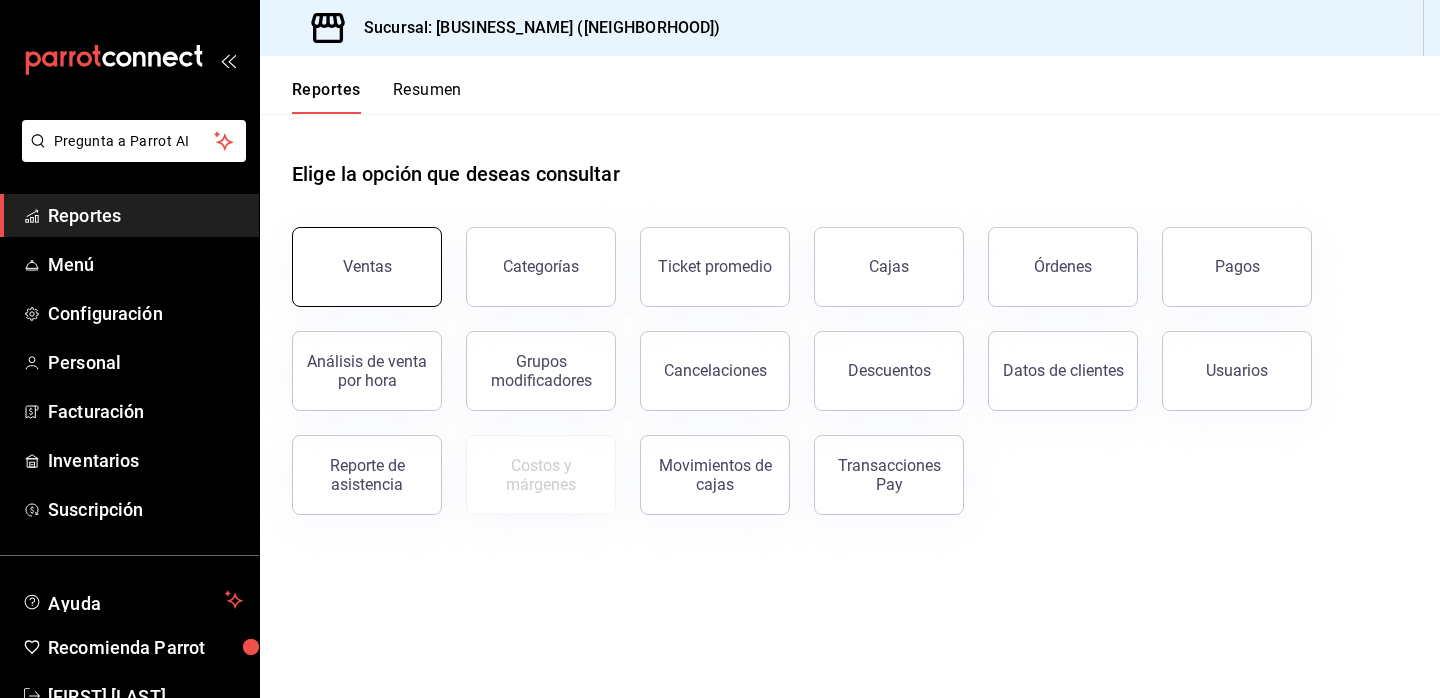 click on "Ventas" at bounding box center [367, 267] 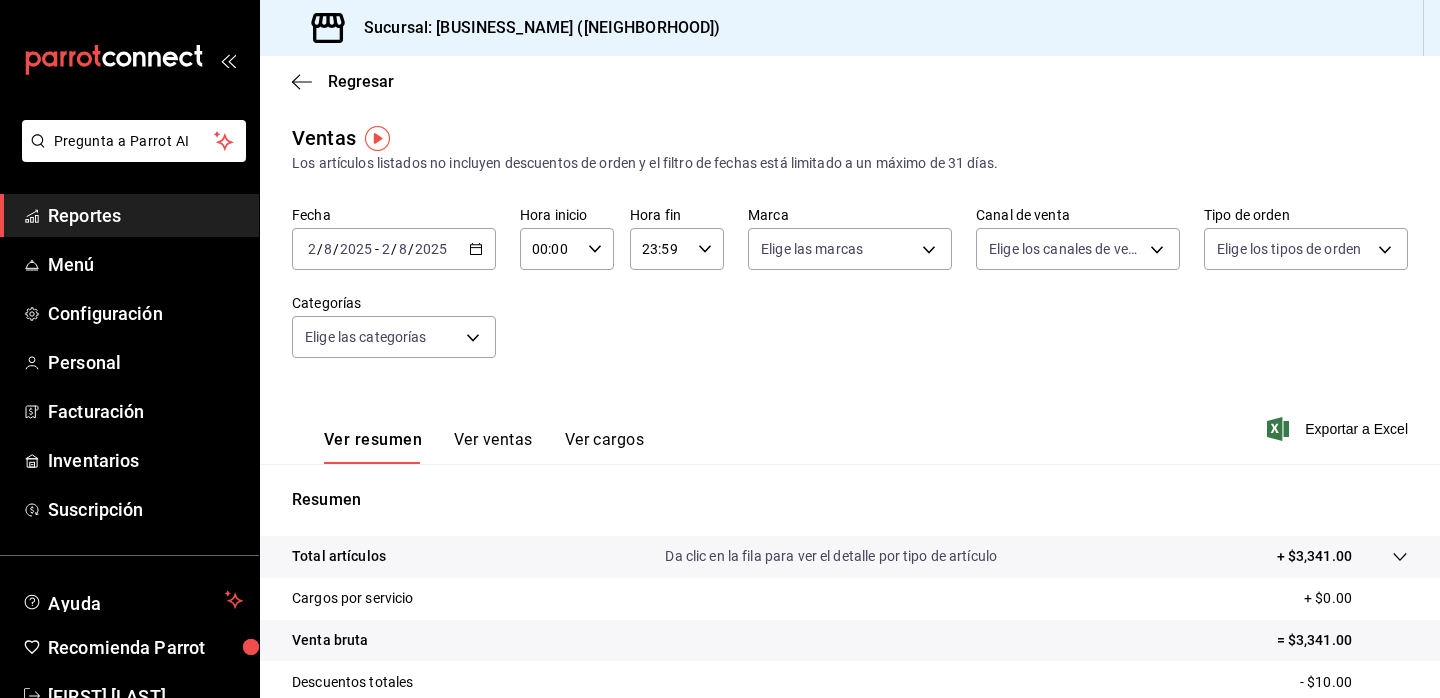 click on "Reportes" at bounding box center (145, 215) 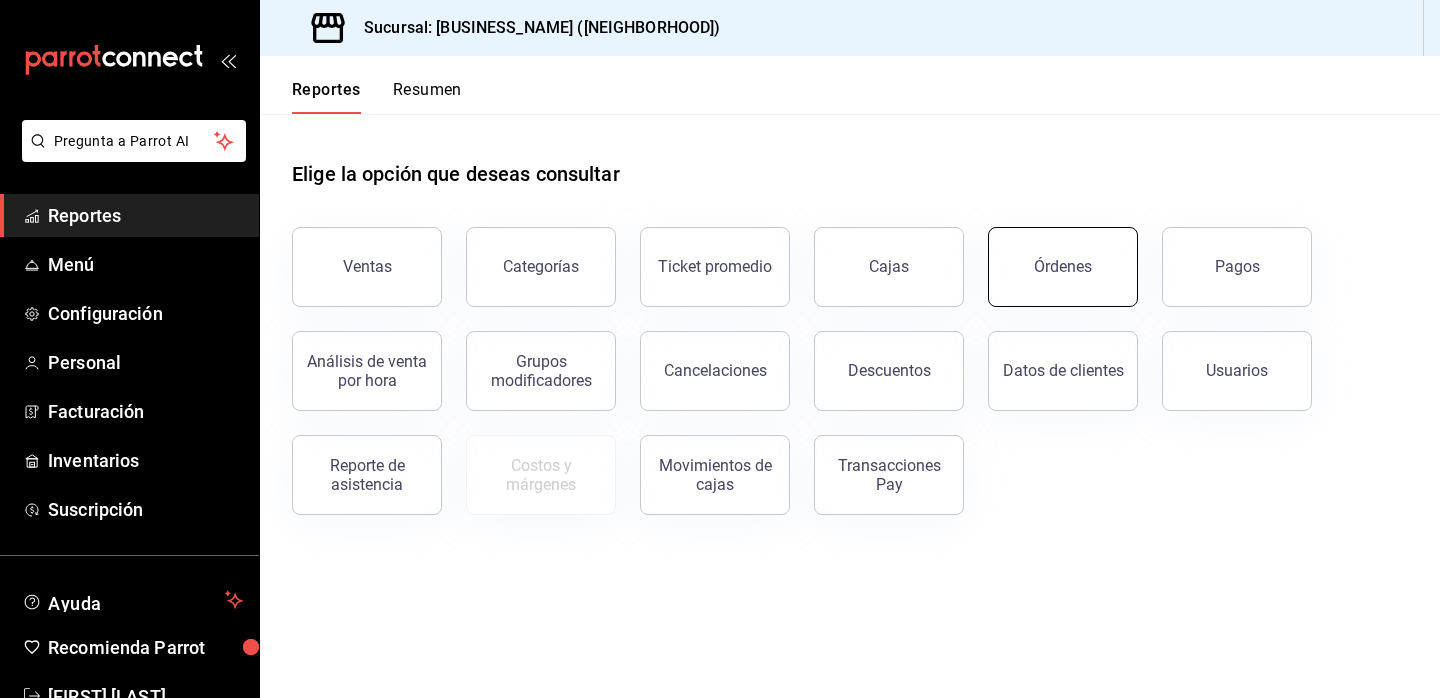 click on "Órdenes" at bounding box center (1063, 267) 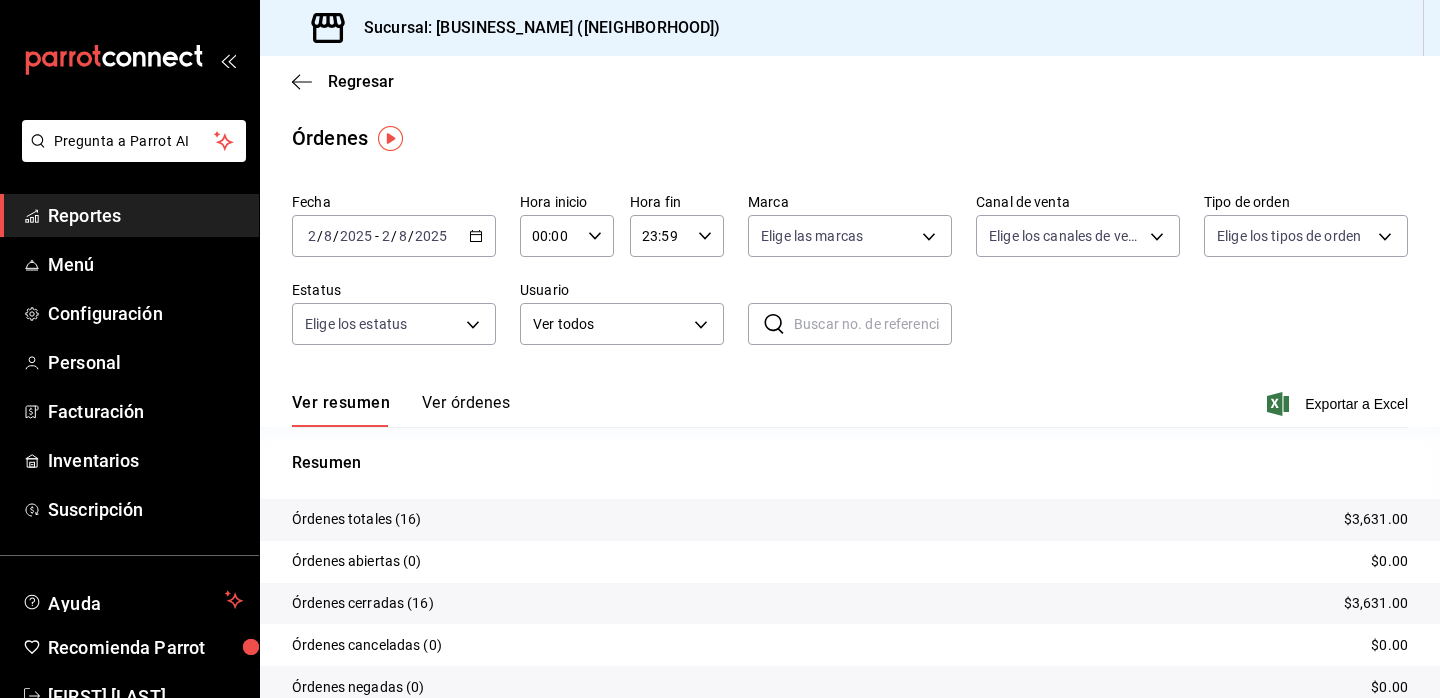 click on "Ver órdenes" at bounding box center (466, 410) 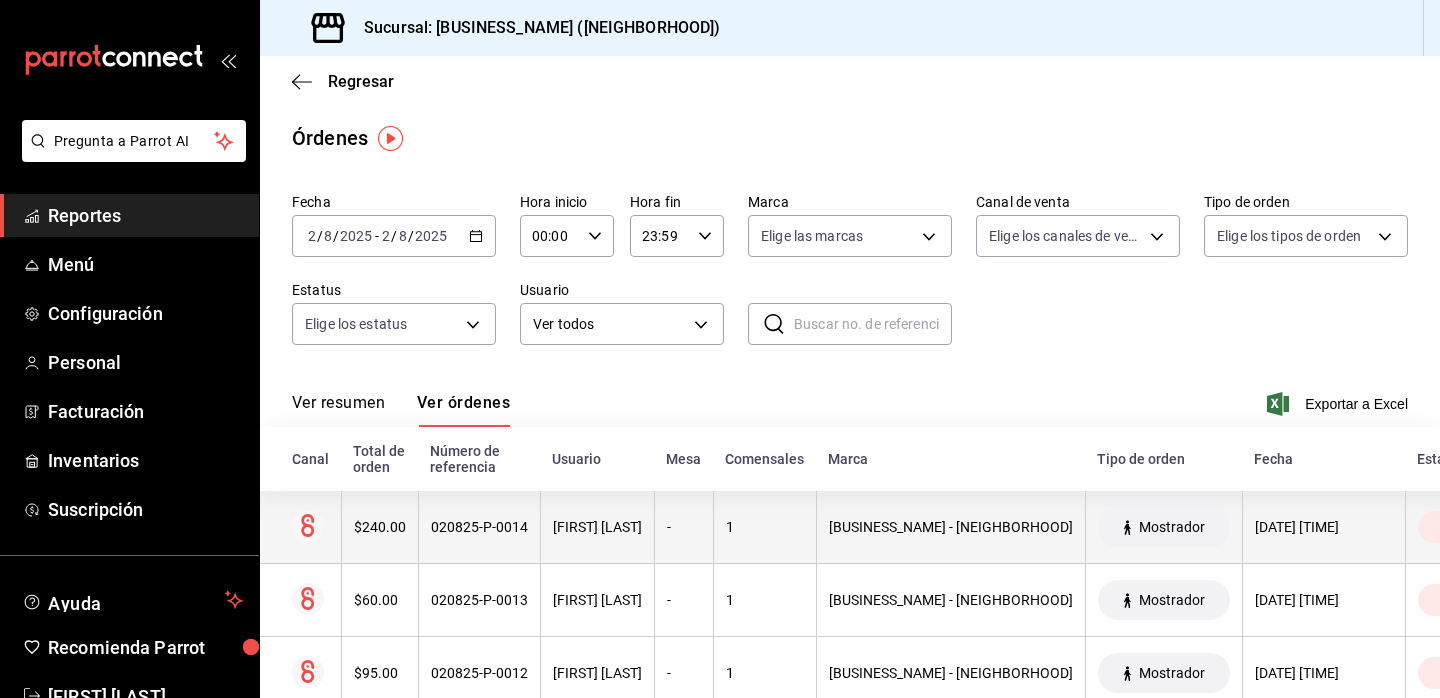 click on "$240.00" at bounding box center (380, 527) 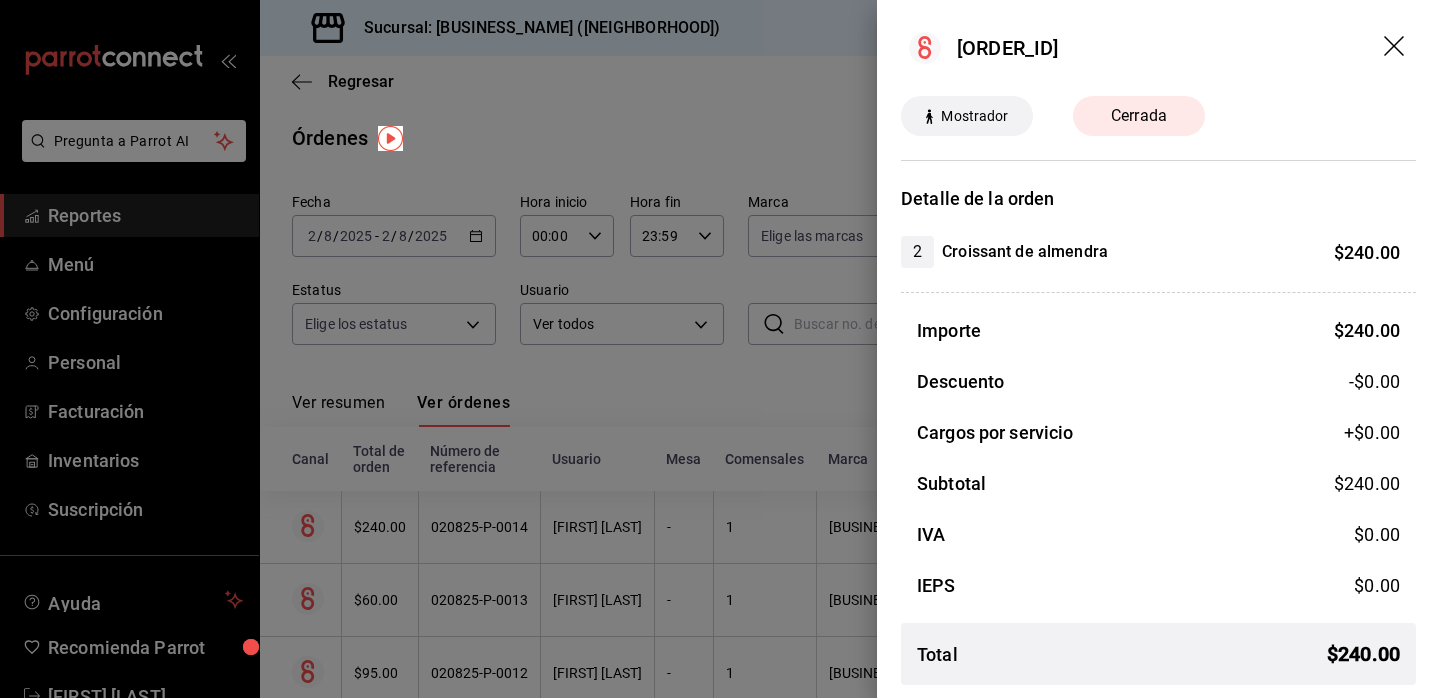 click at bounding box center (720, 349) 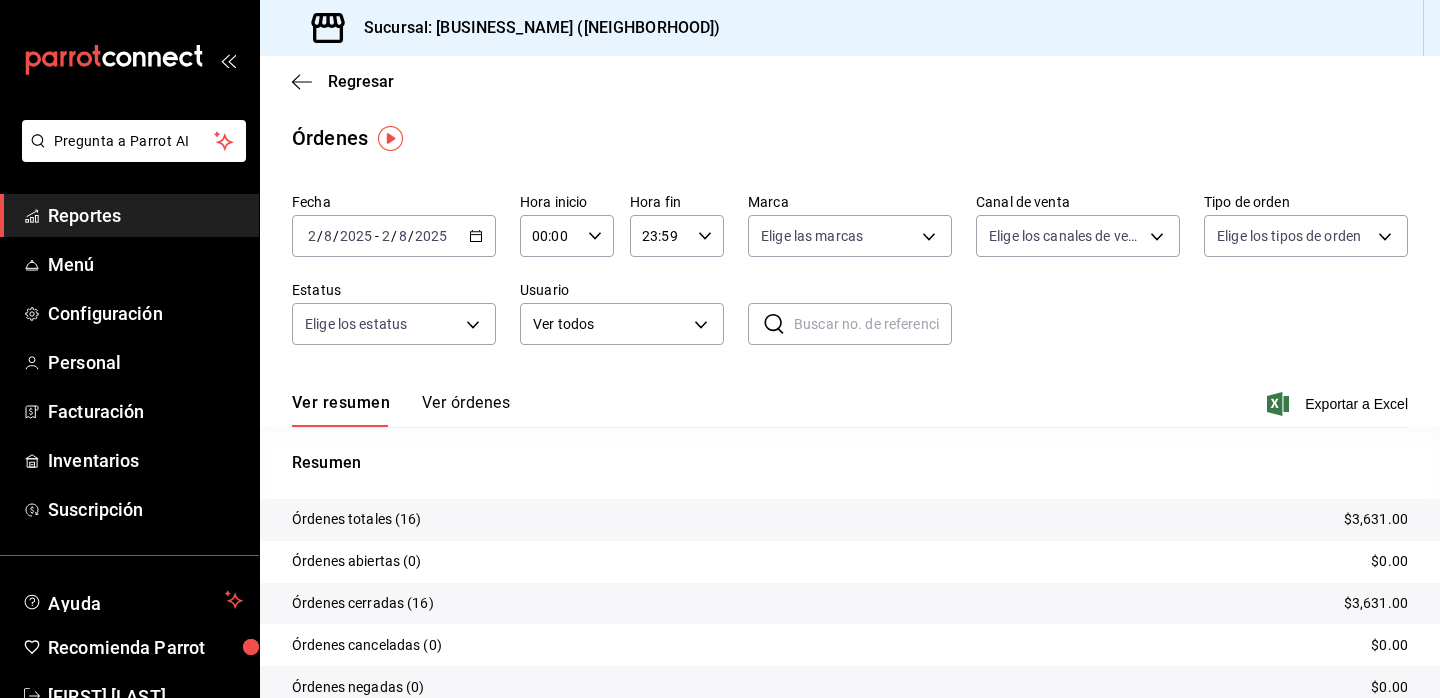 click on "Reportes" at bounding box center (145, 215) 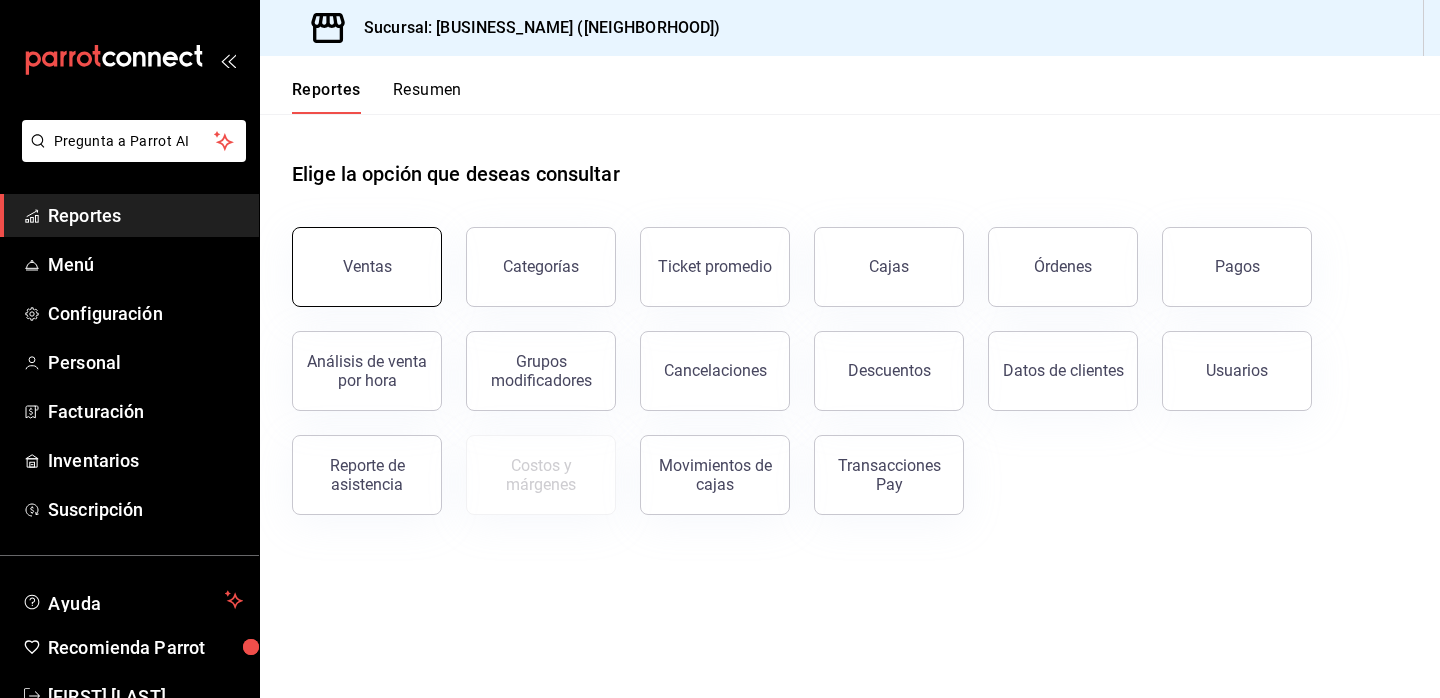 click on "Ventas" at bounding box center [367, 267] 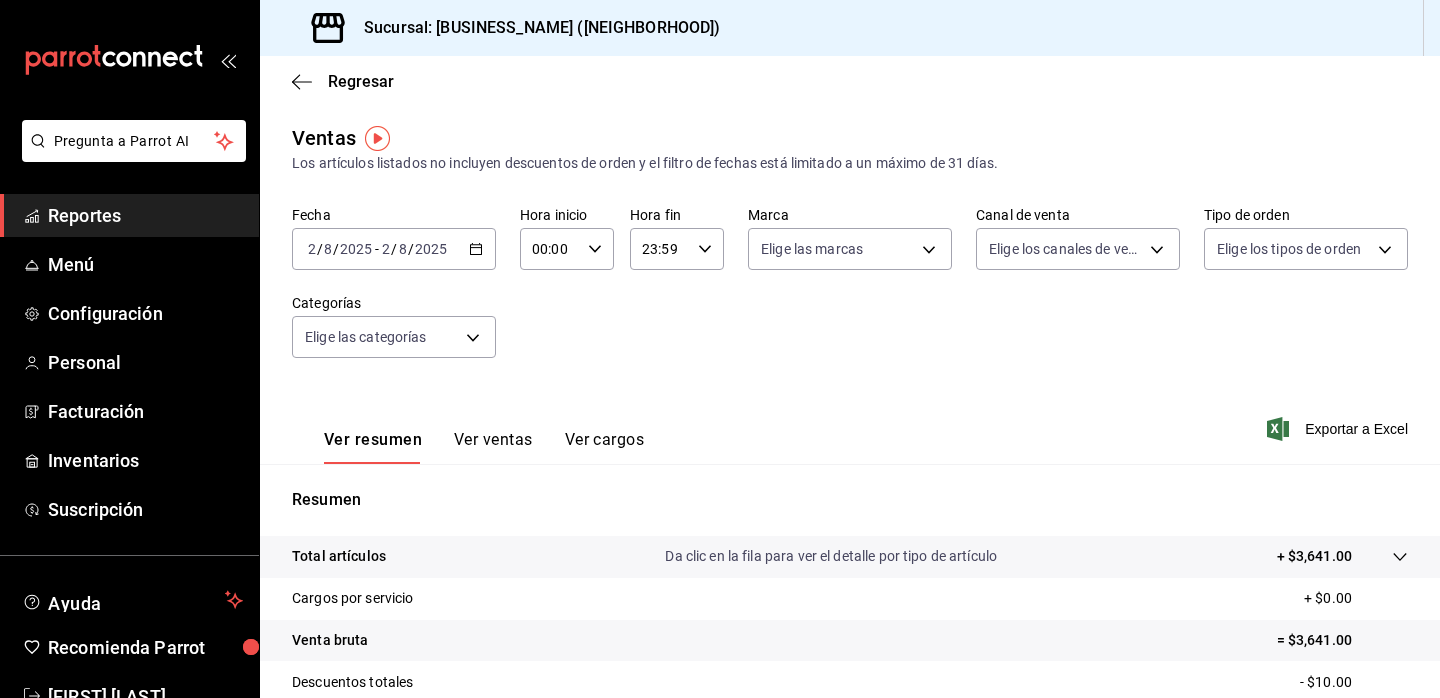 click on "Reportes" at bounding box center [145, 215] 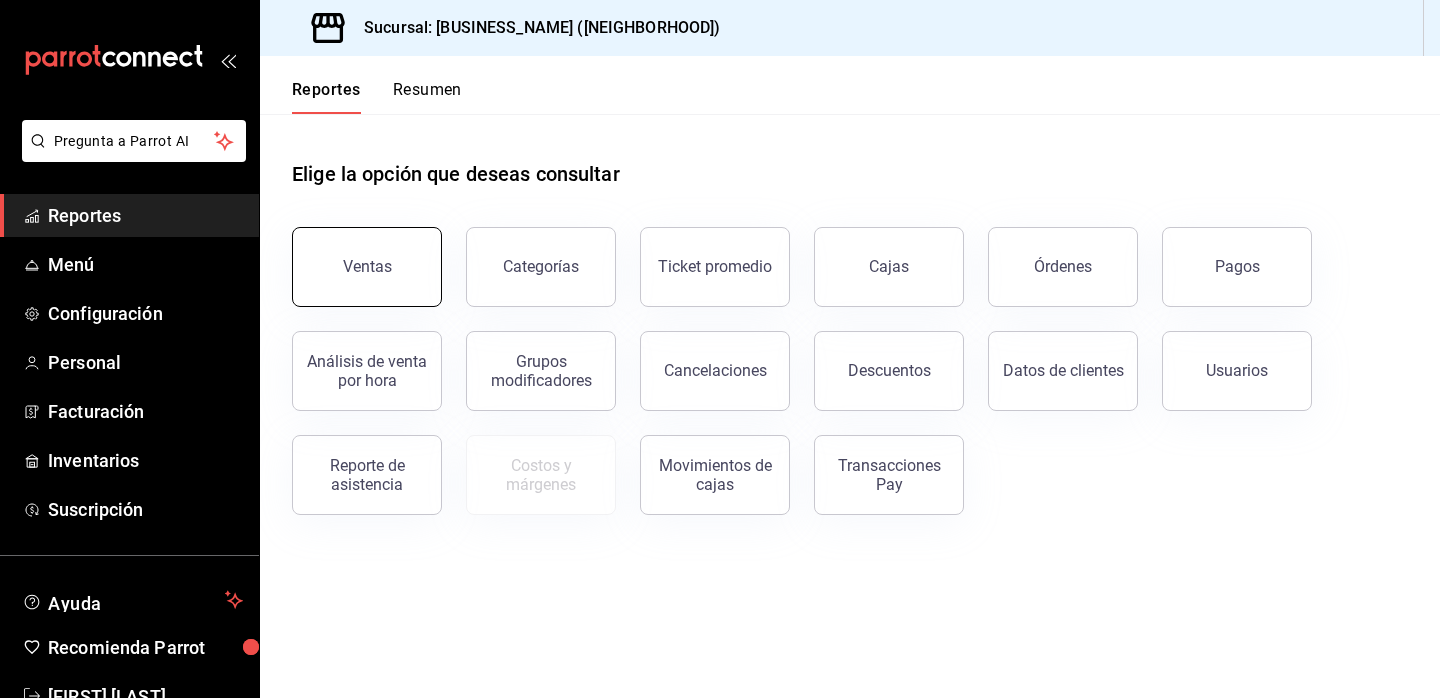 click on "Ventas" at bounding box center (367, 267) 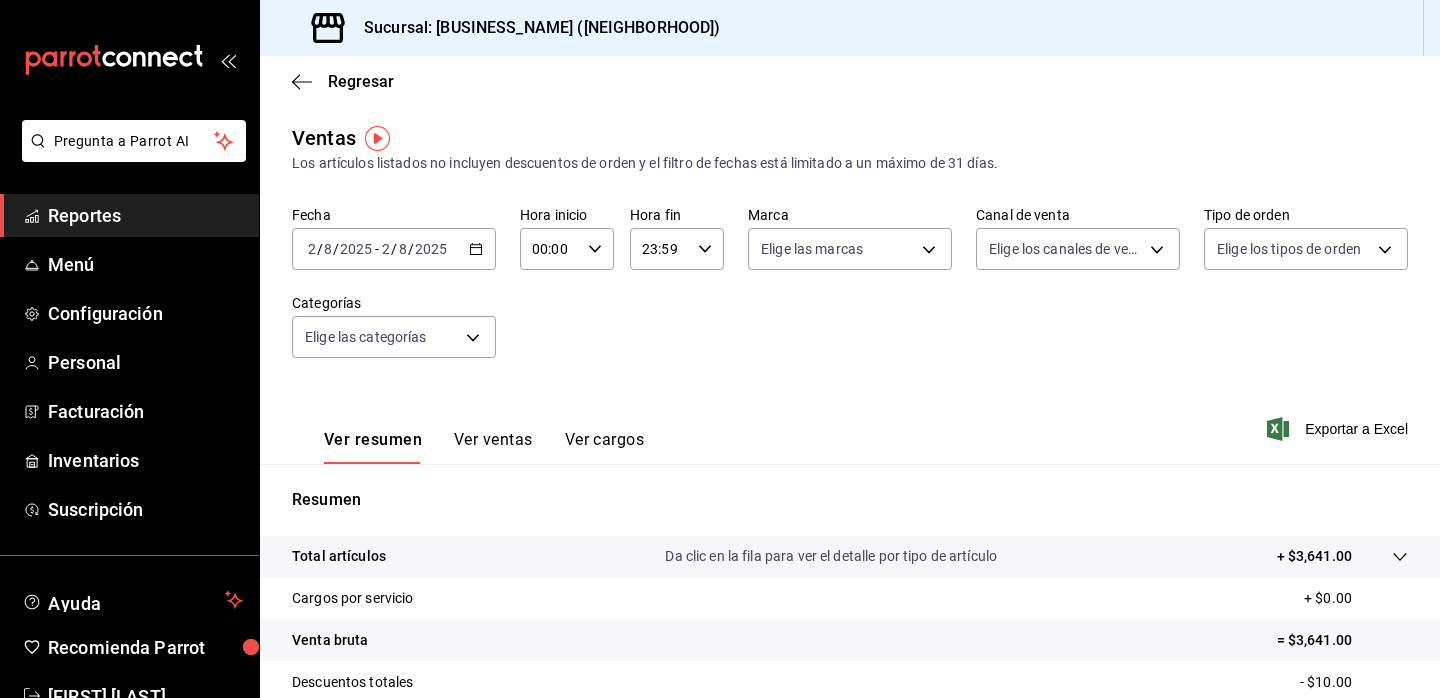 click on "Reportes" at bounding box center [145, 215] 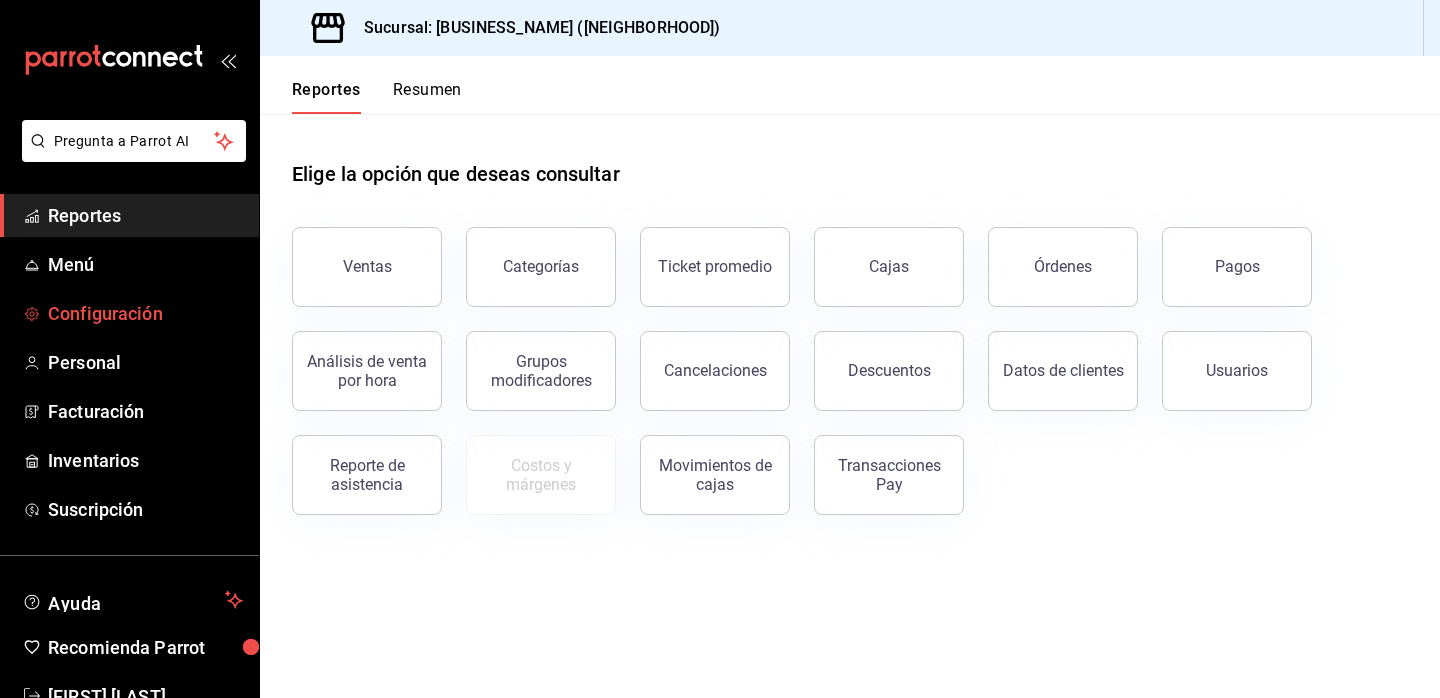 click on "Configuración" at bounding box center [129, 313] 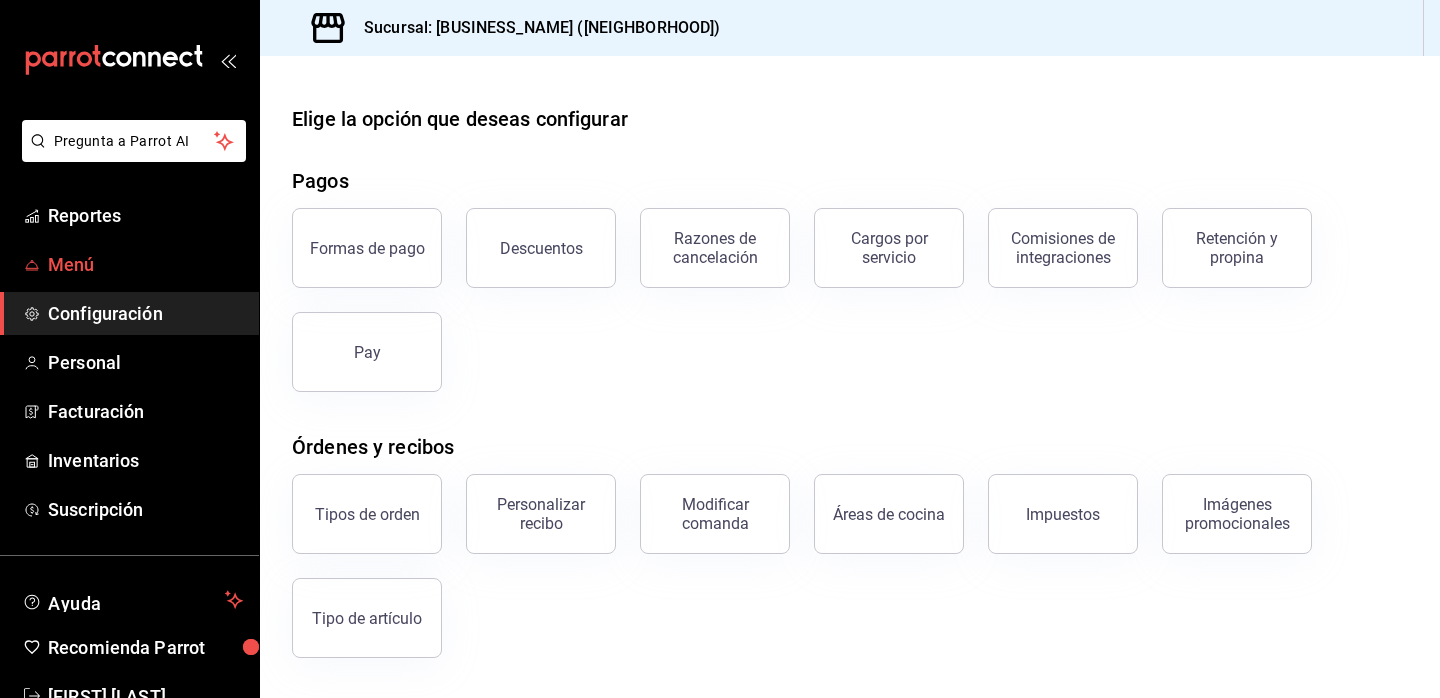 click on "Menú" at bounding box center [145, 264] 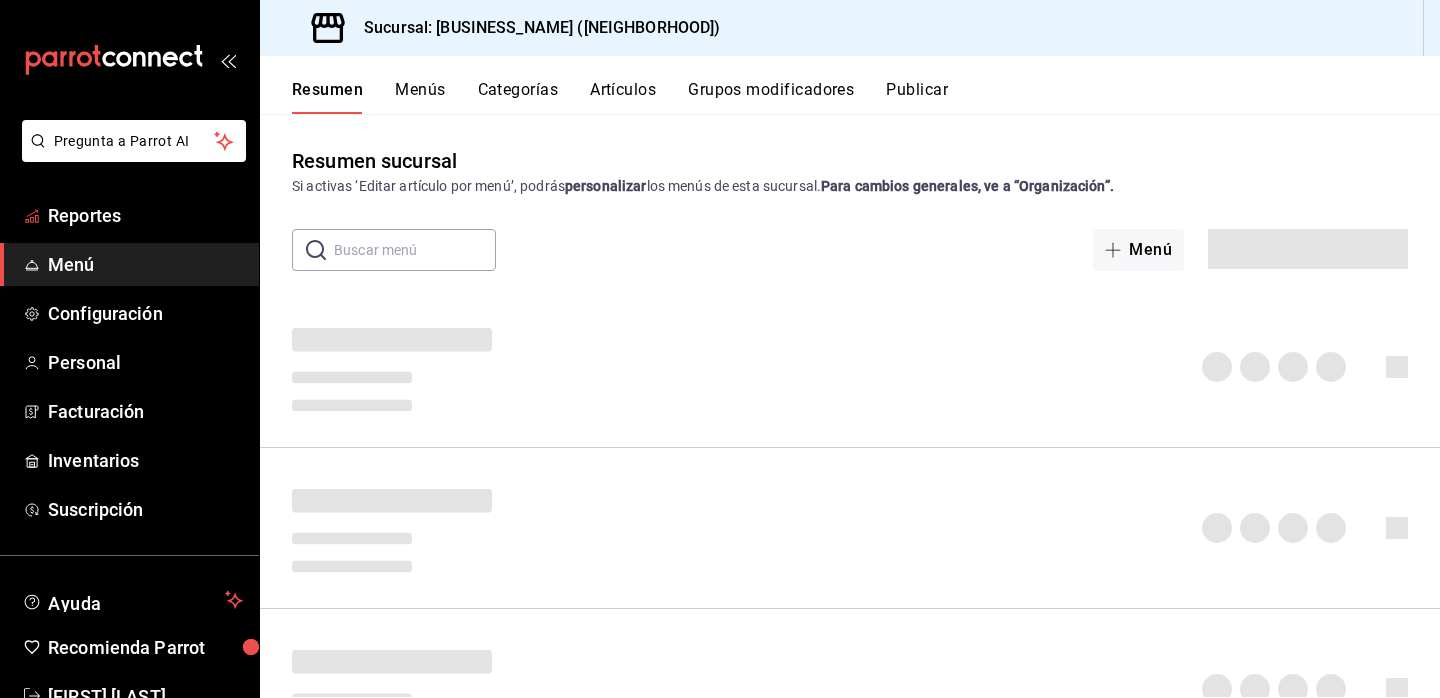 click on "Reportes" at bounding box center (129, 215) 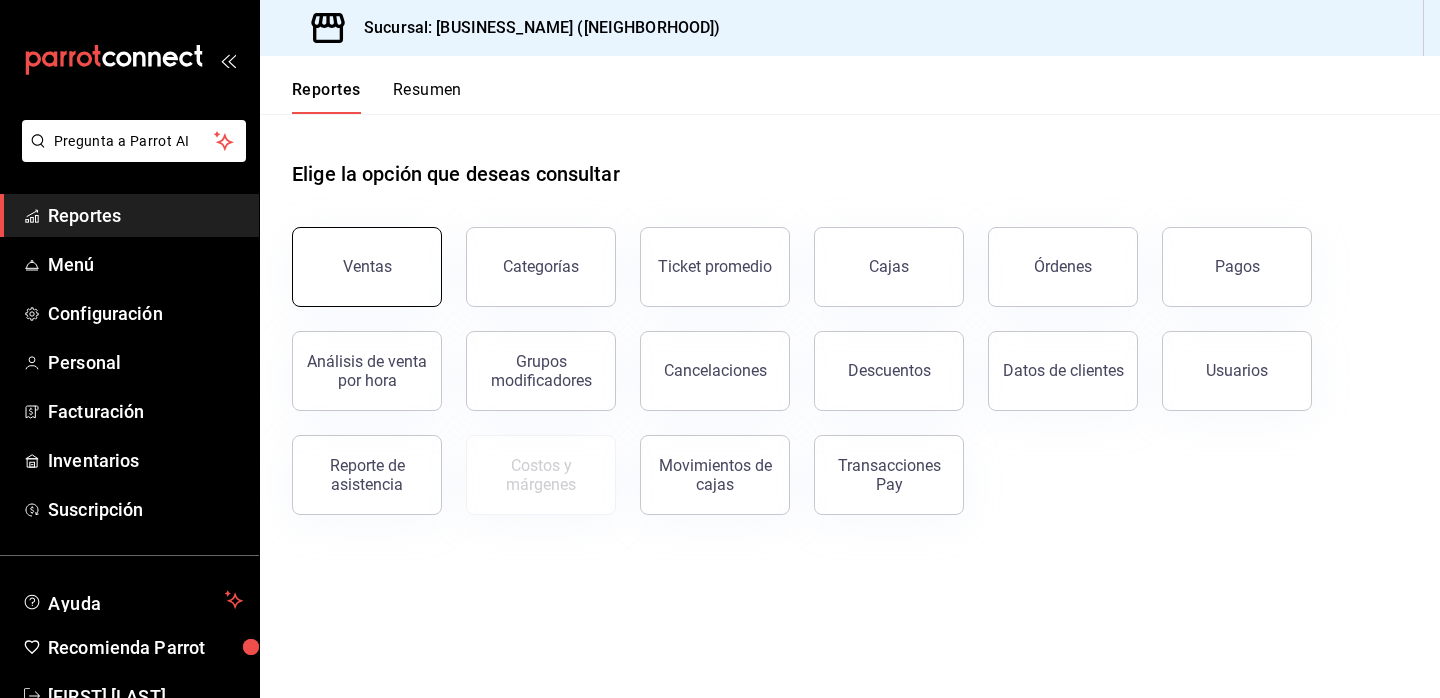 click on "Ventas" at bounding box center (367, 267) 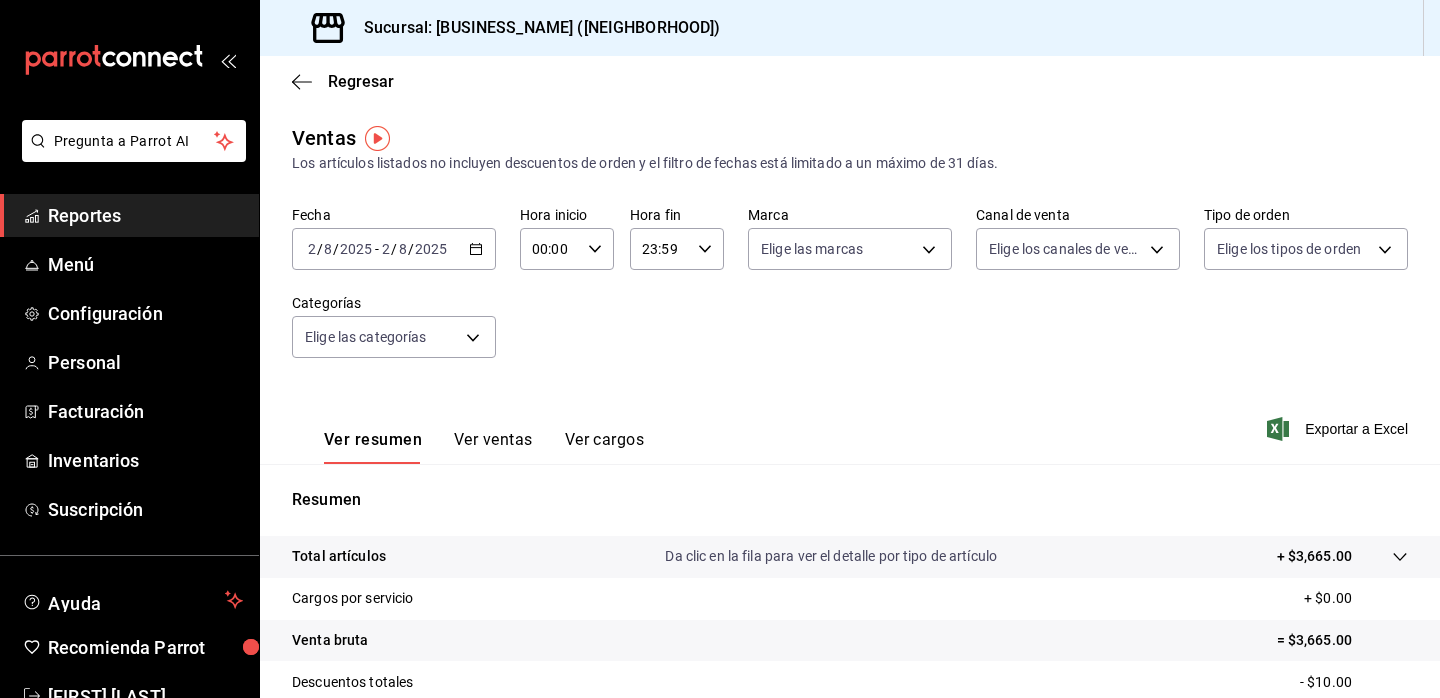click on "Reportes" at bounding box center (145, 215) 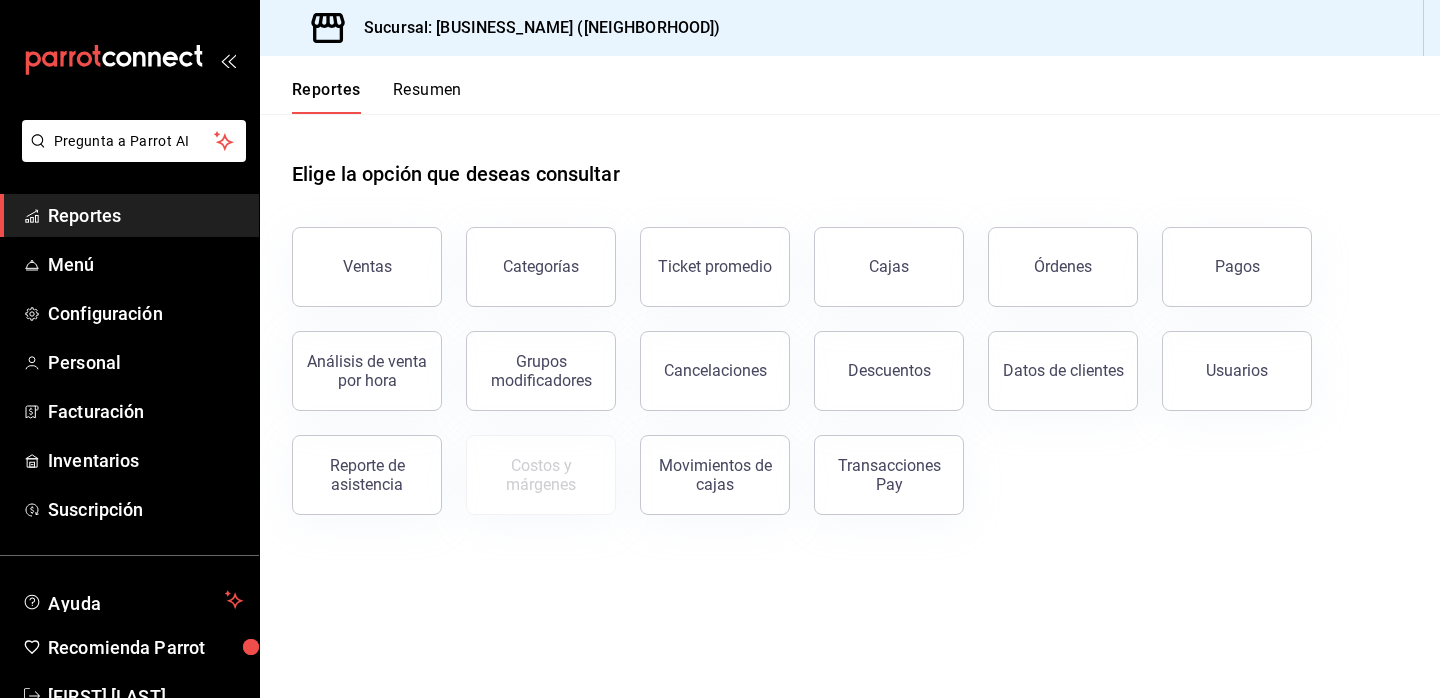 click on "Reportes" at bounding box center [145, 215] 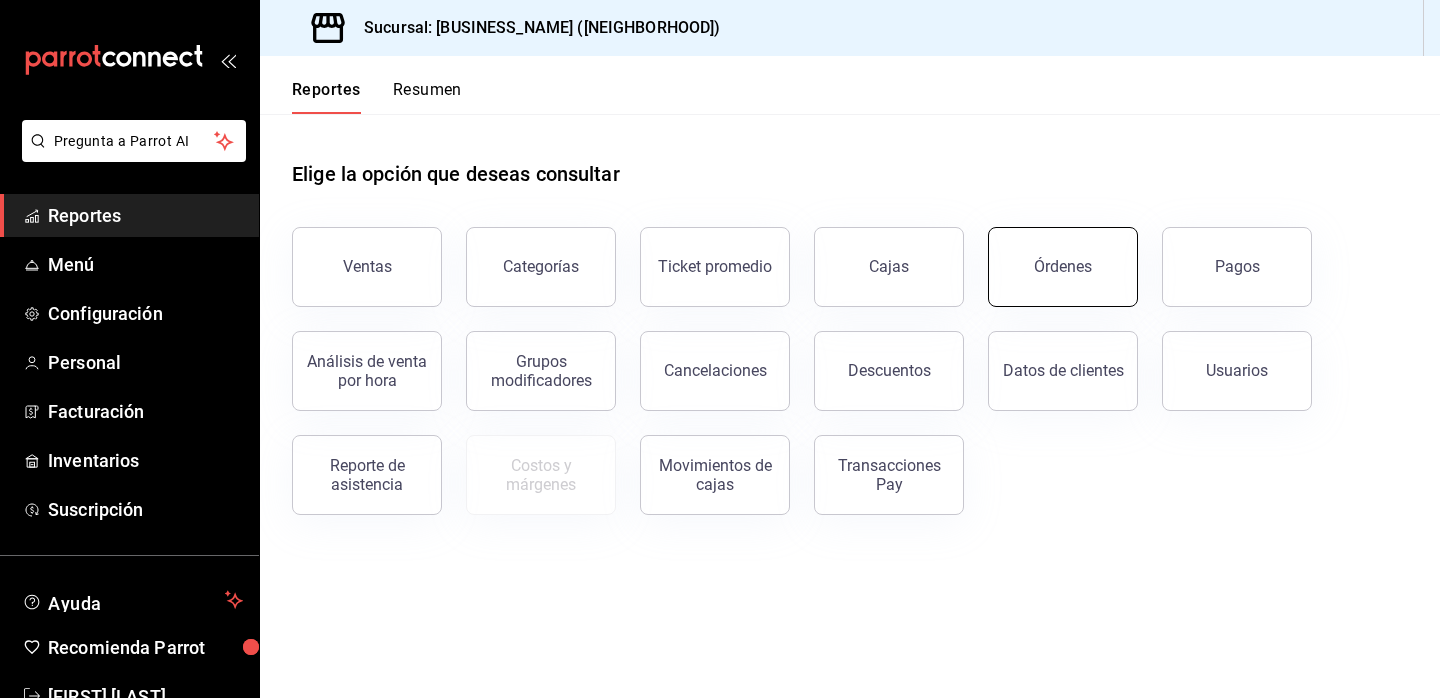 click on "Órdenes" at bounding box center (1063, 267) 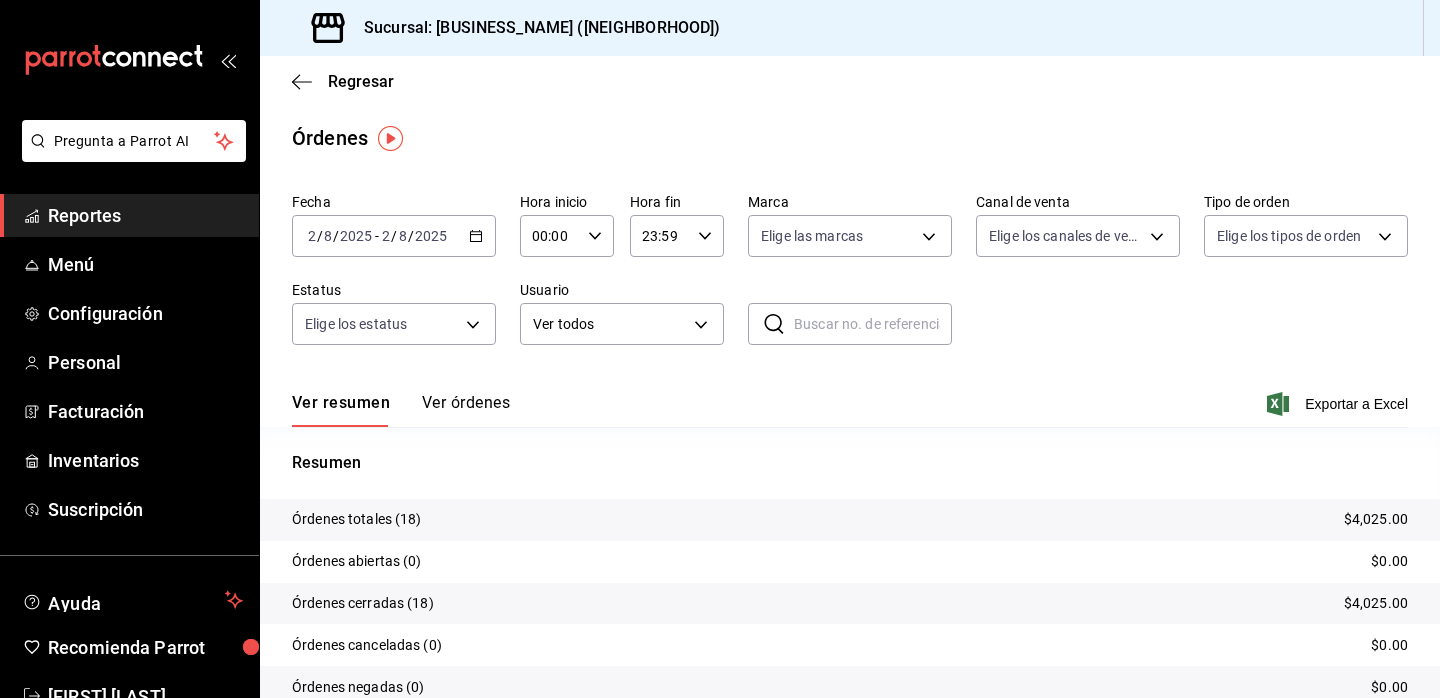 click on "Reportes" at bounding box center [145, 215] 